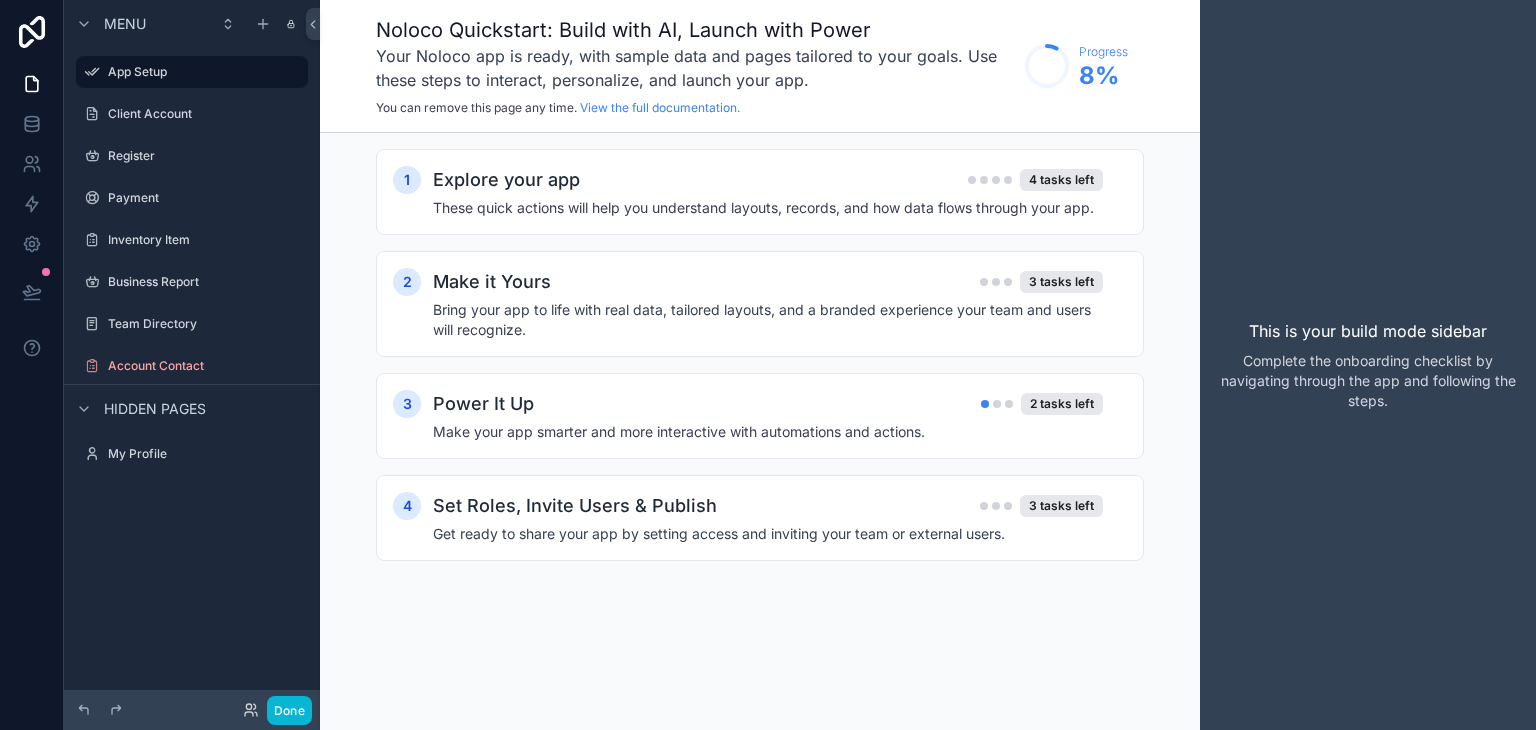 scroll, scrollTop: 0, scrollLeft: 0, axis: both 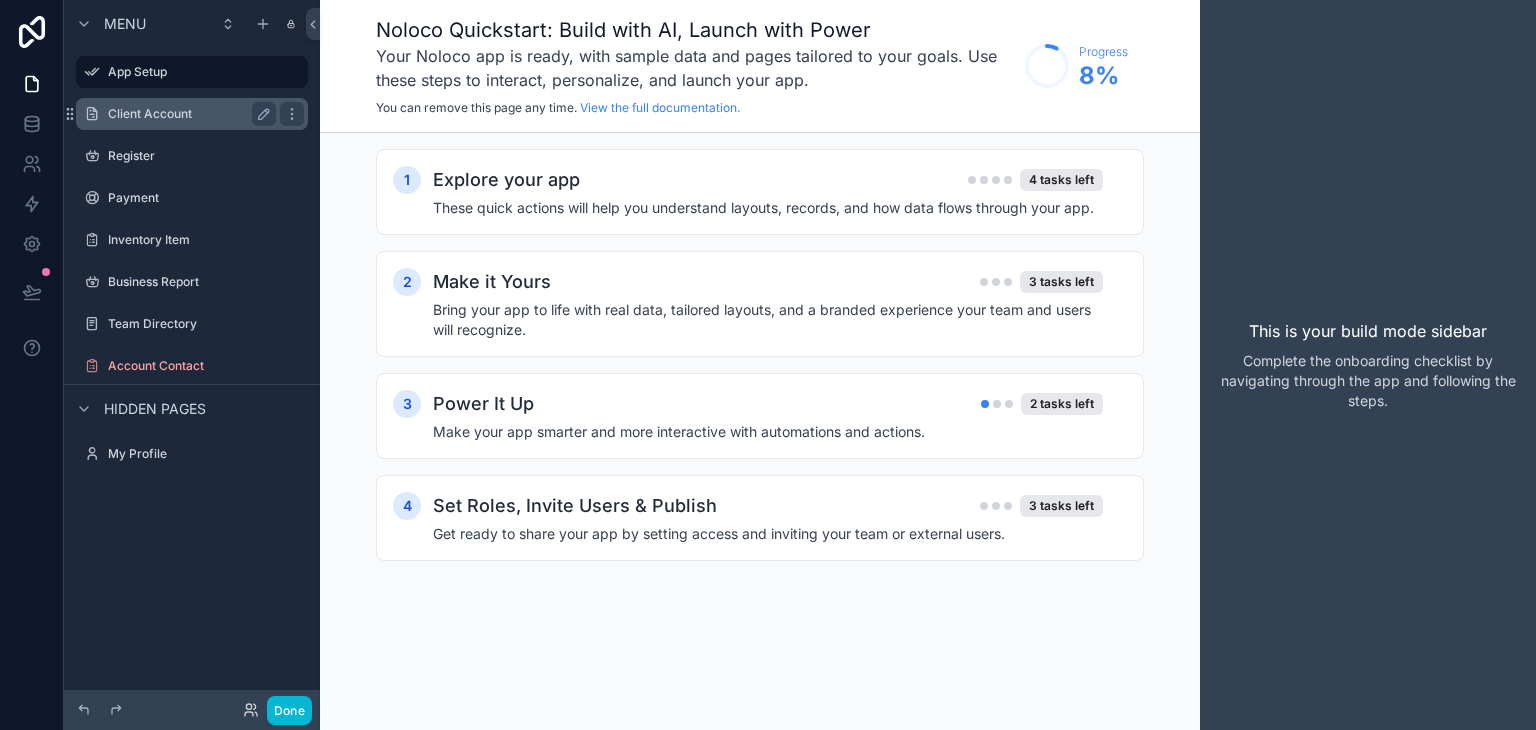 click on "Client Account" at bounding box center (188, 114) 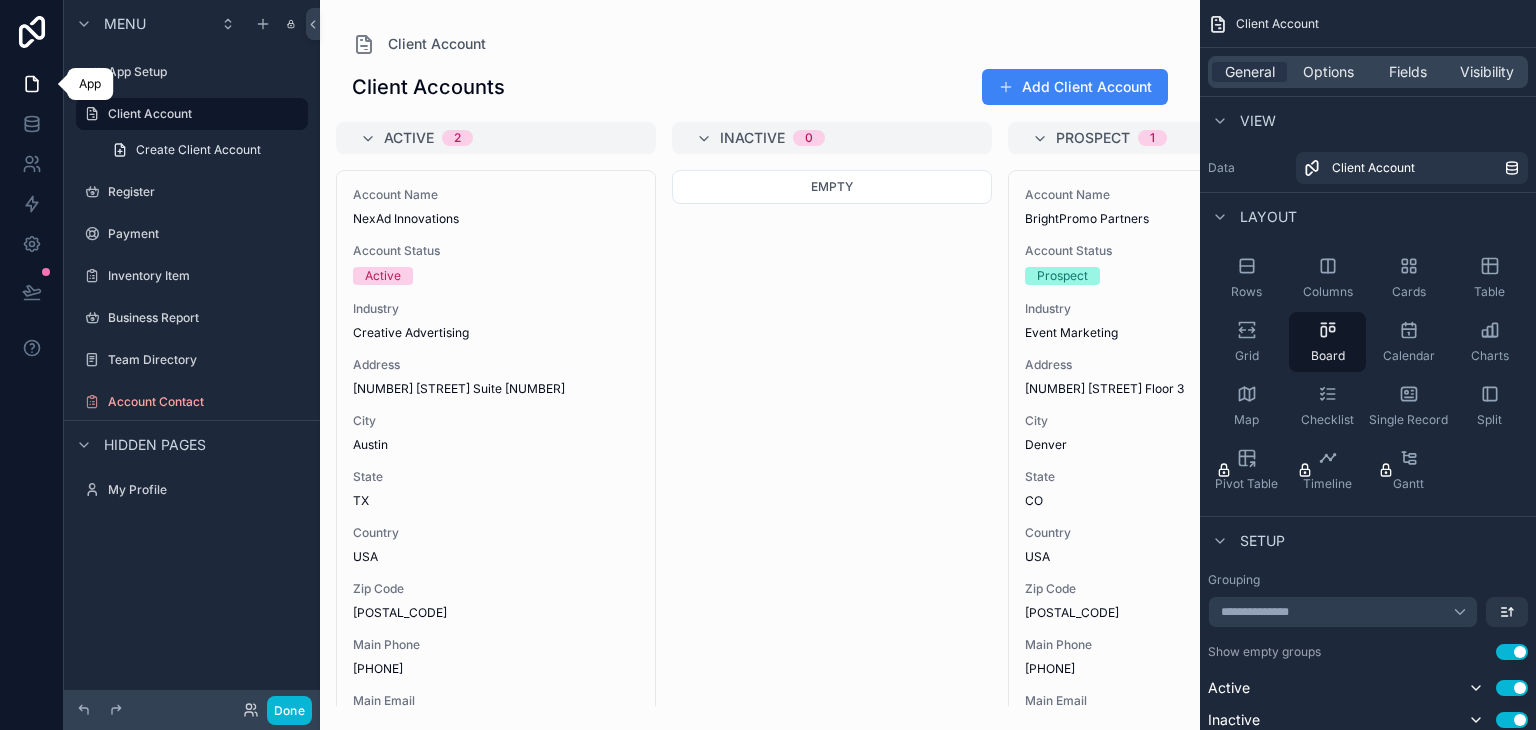 click 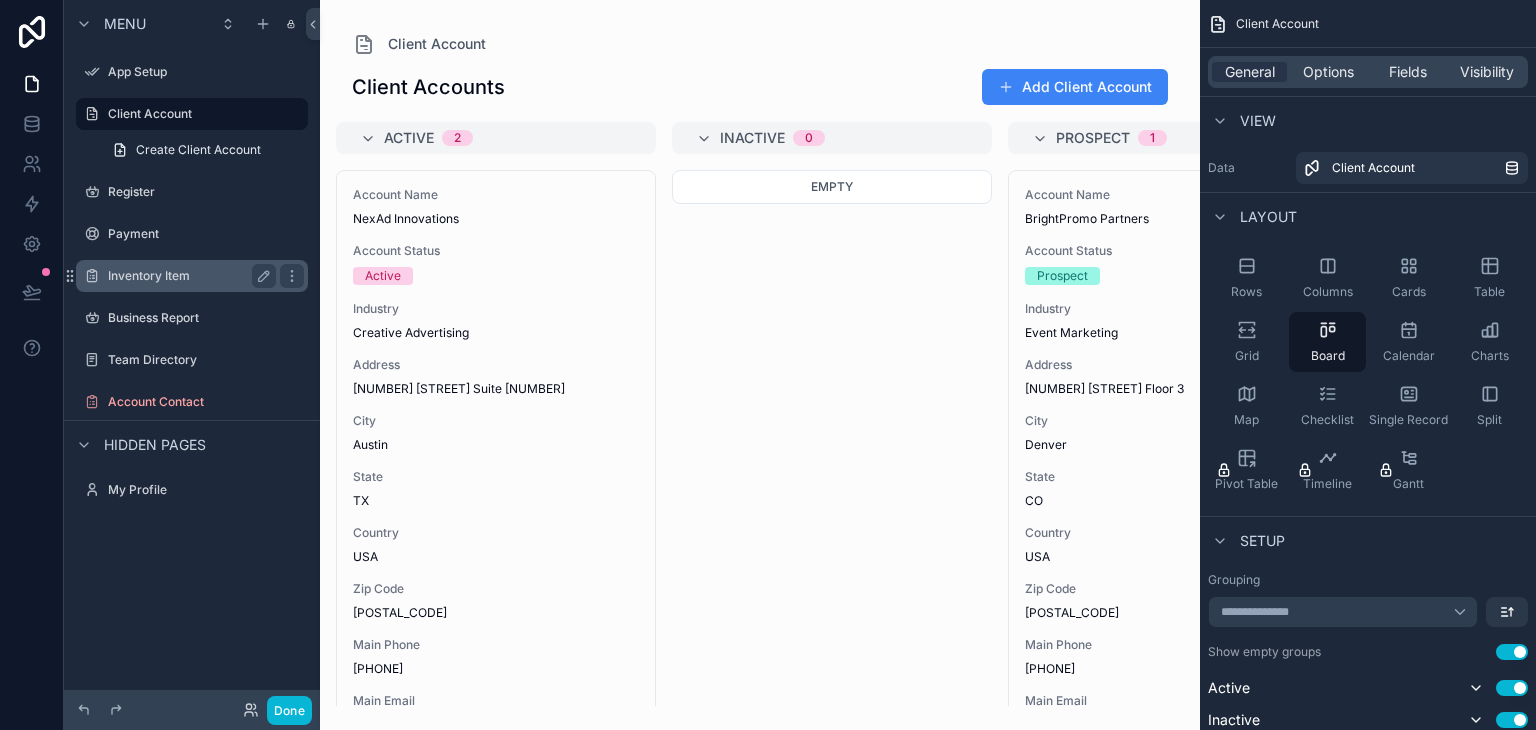 click on "Inventory Item" at bounding box center [188, 276] 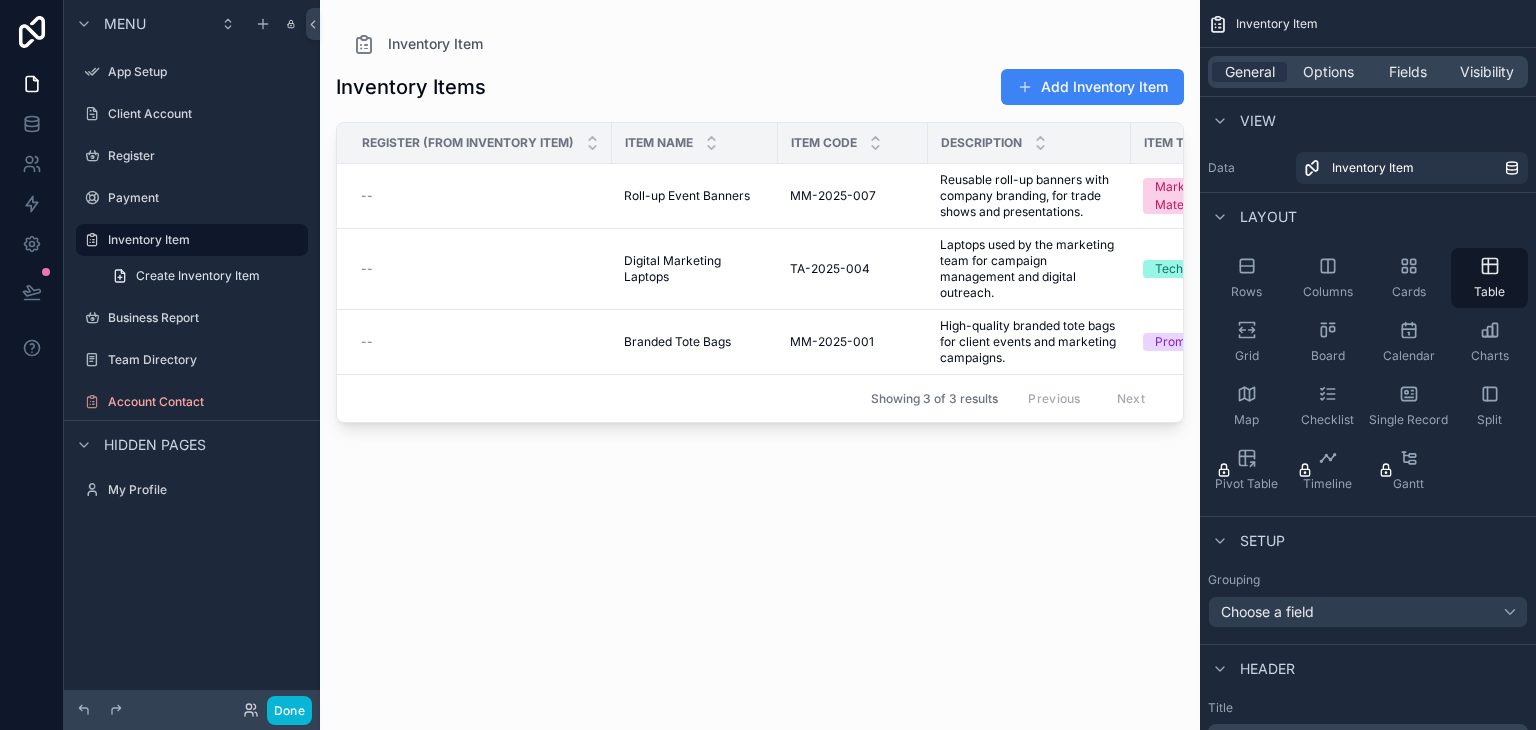click on "Hidden pages" at bounding box center (155, 445) 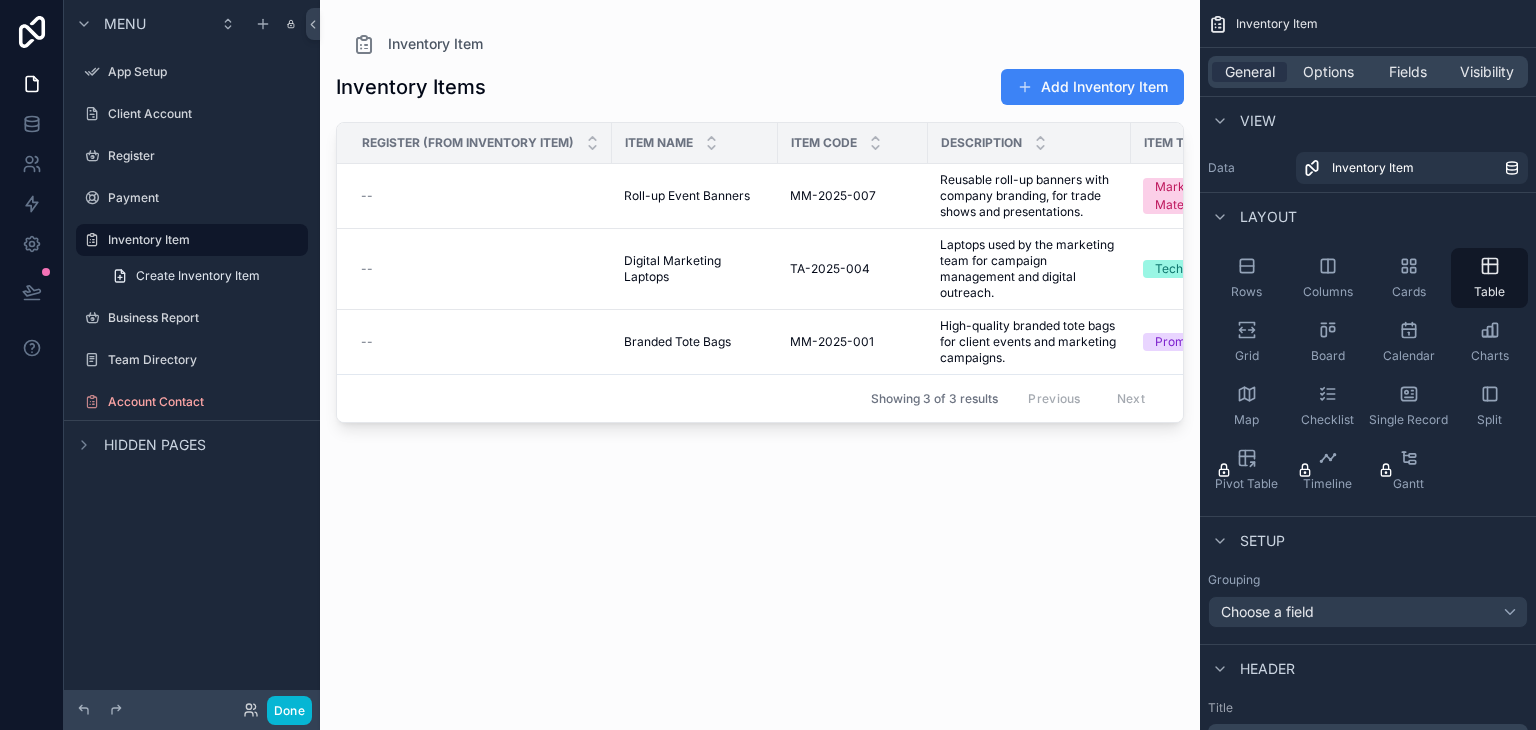 click on "Hidden pages" at bounding box center [155, 445] 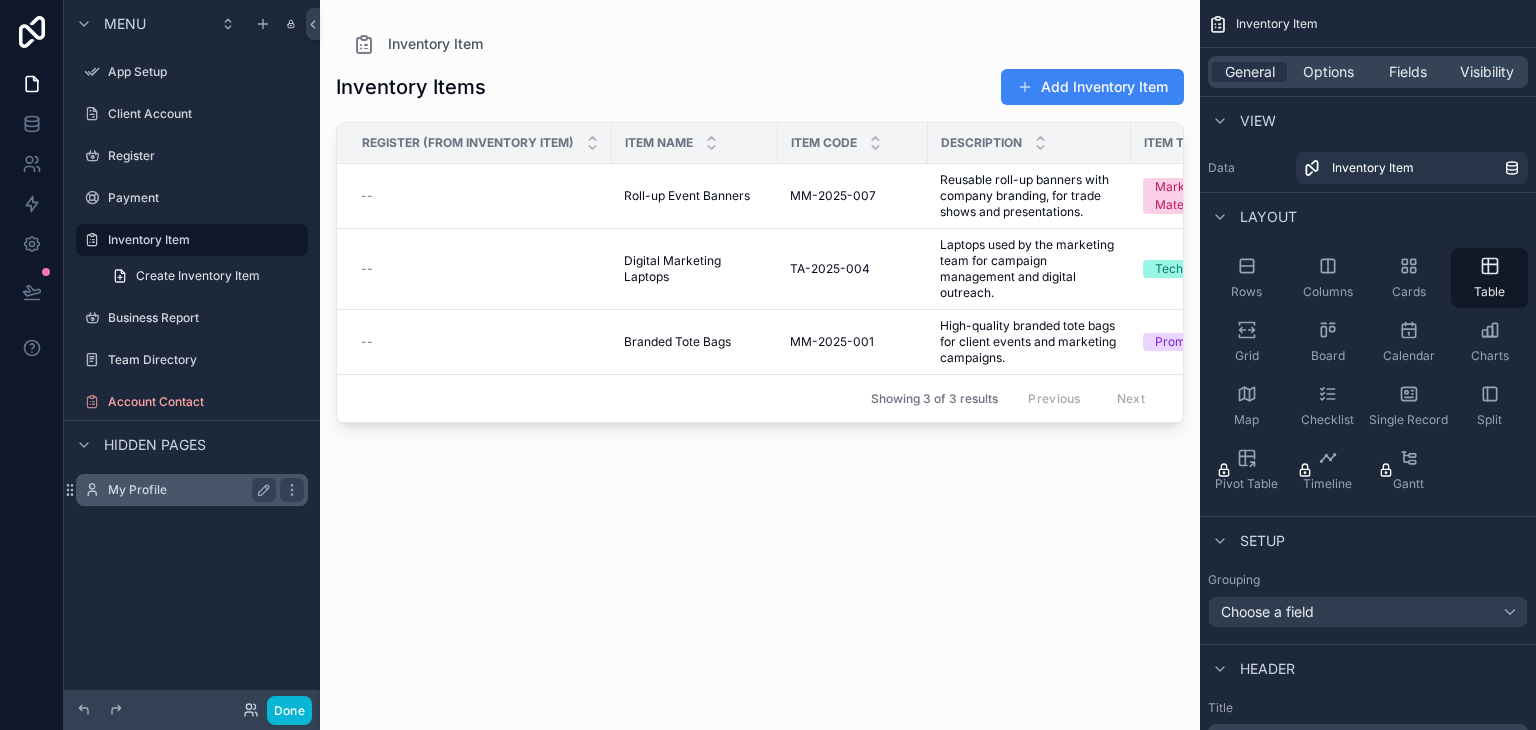 click on "My Profile" at bounding box center [188, 490] 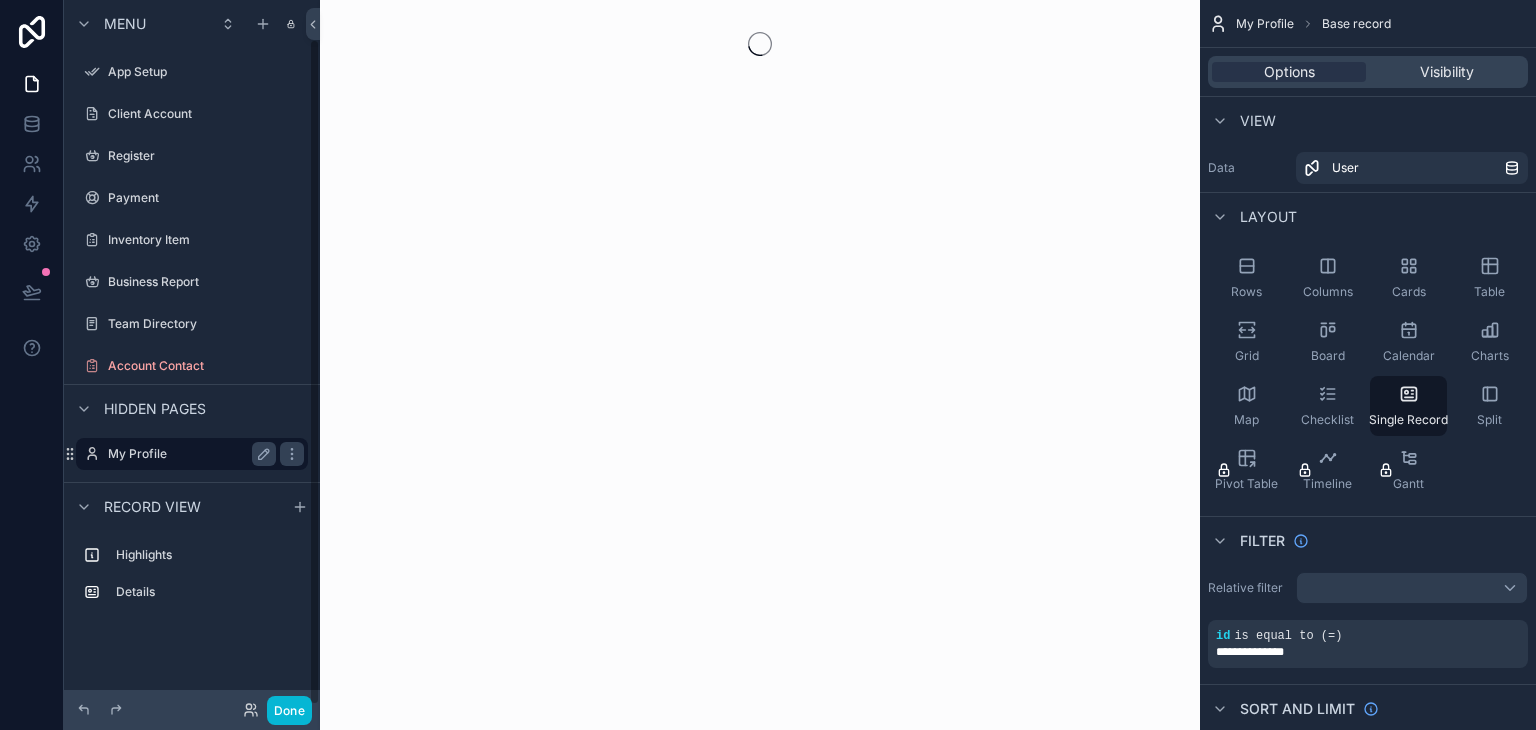 scroll, scrollTop: 42, scrollLeft: 0, axis: vertical 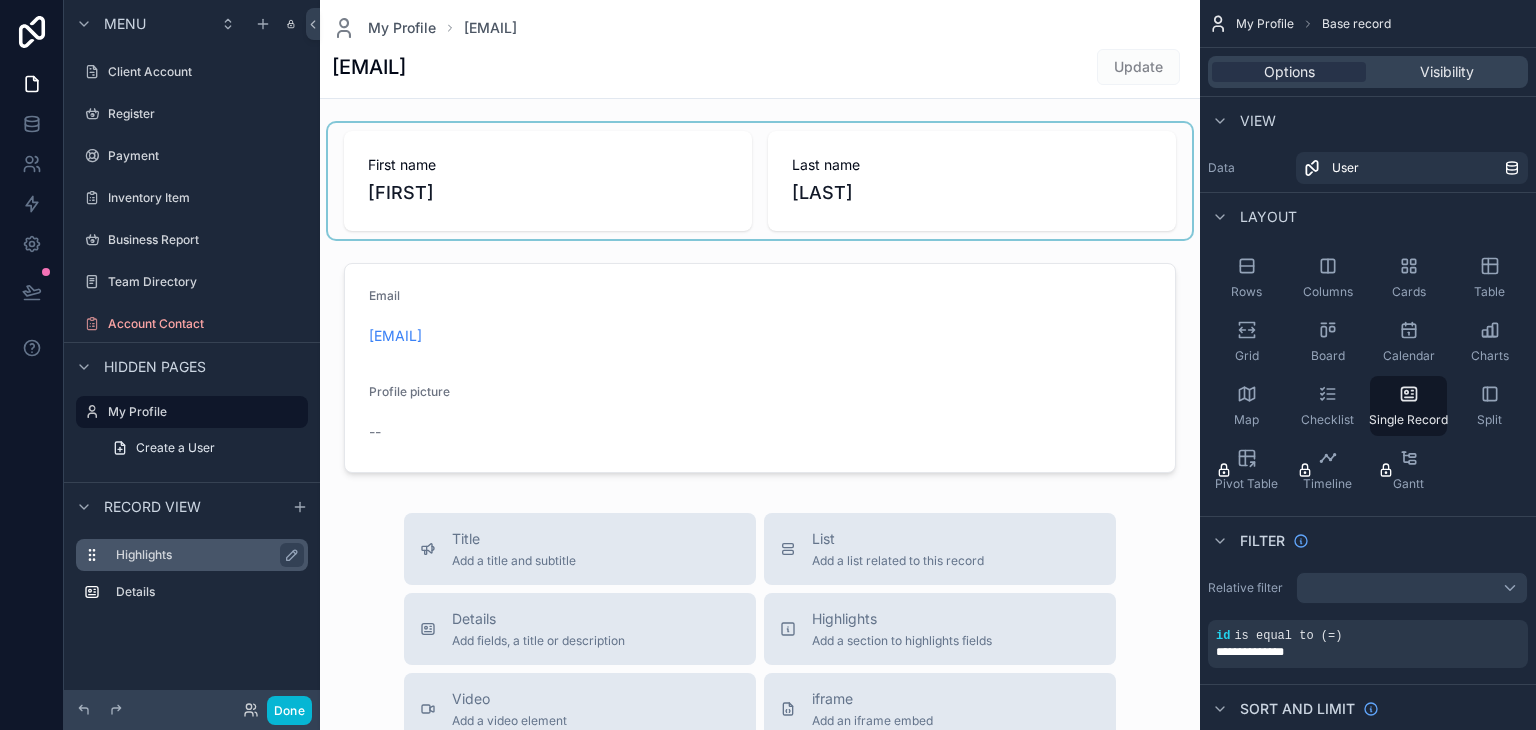 click on "Highlights" at bounding box center (204, 555) 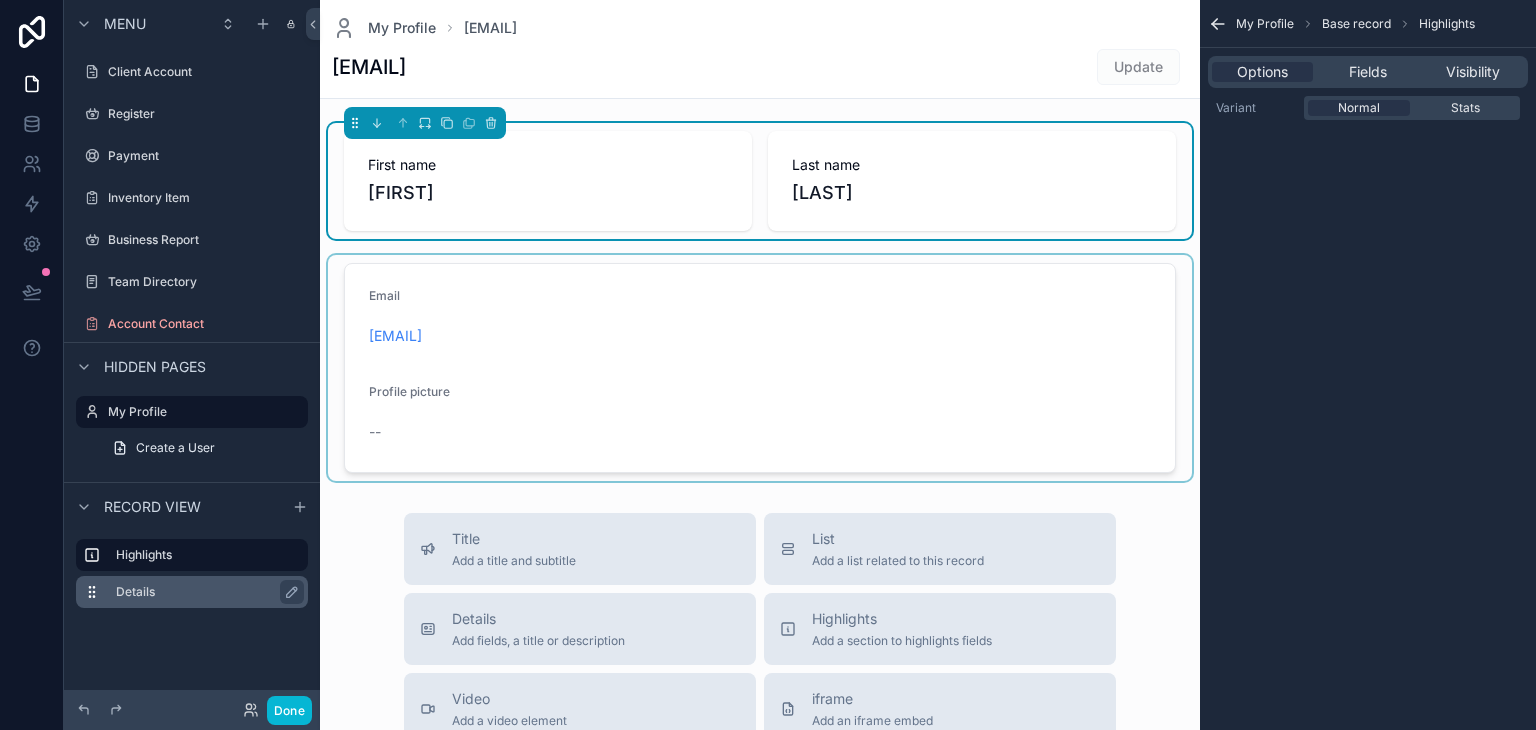 click on "Details" at bounding box center [204, 592] 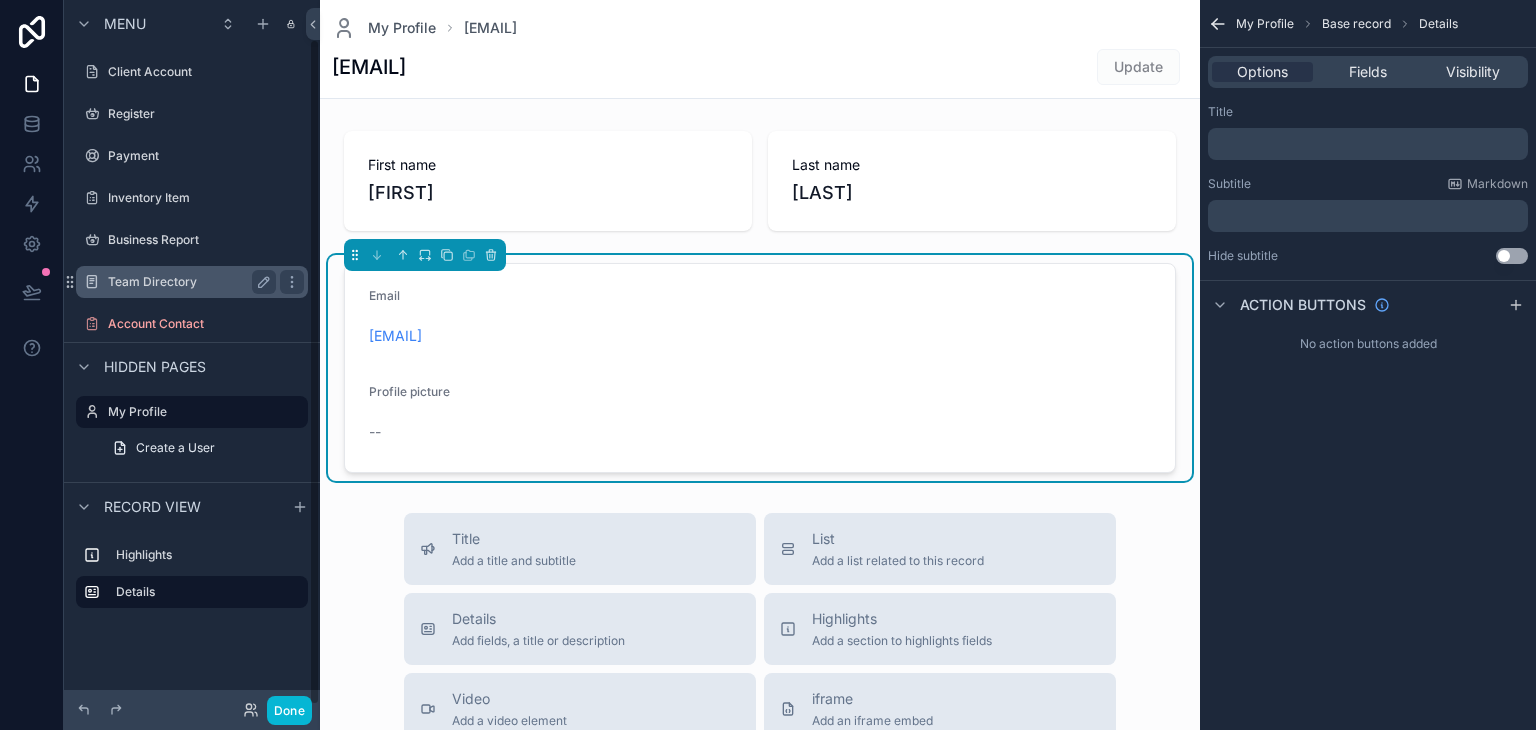 click on "Team Directory" at bounding box center (188, 282) 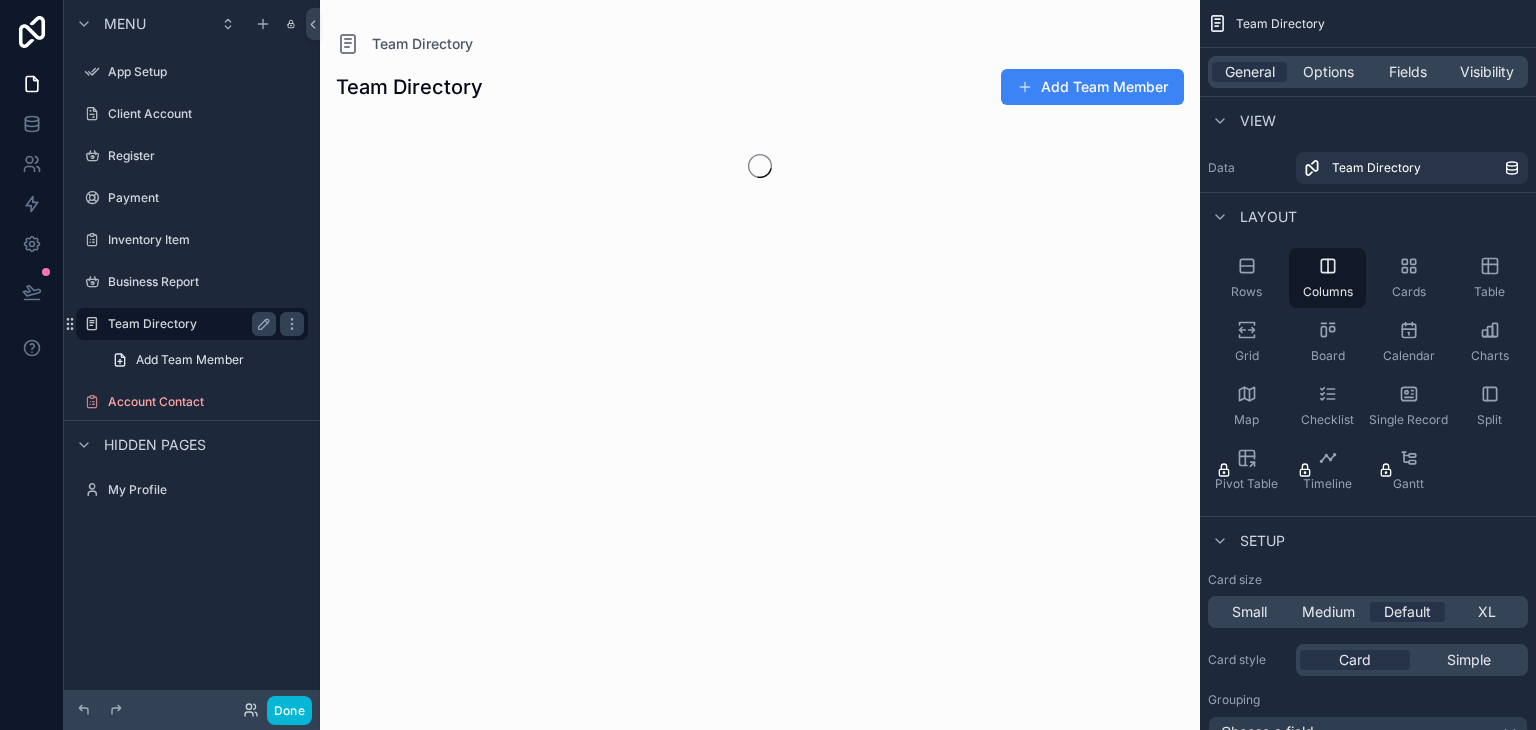 scroll, scrollTop: 0, scrollLeft: 0, axis: both 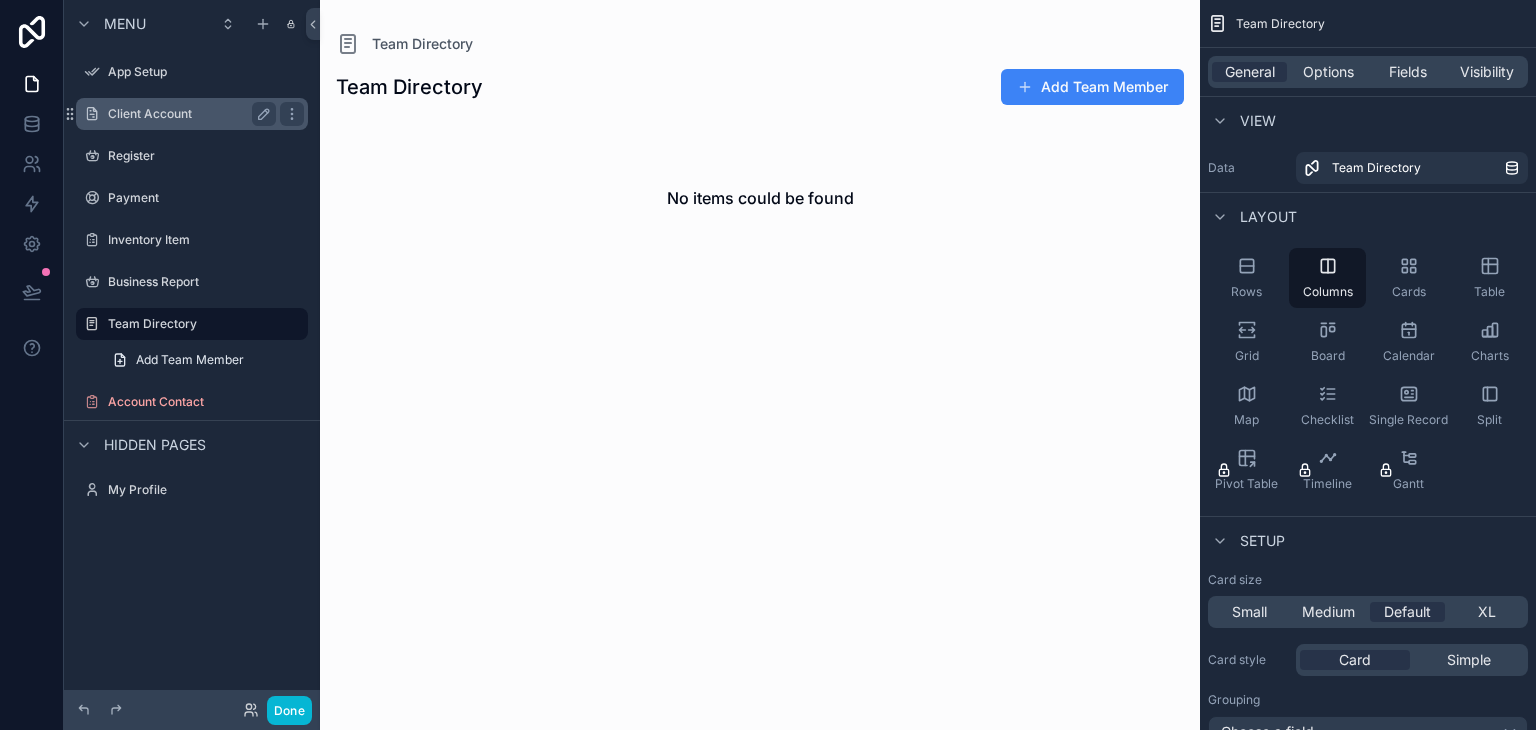 click on "Client Account" at bounding box center (188, 114) 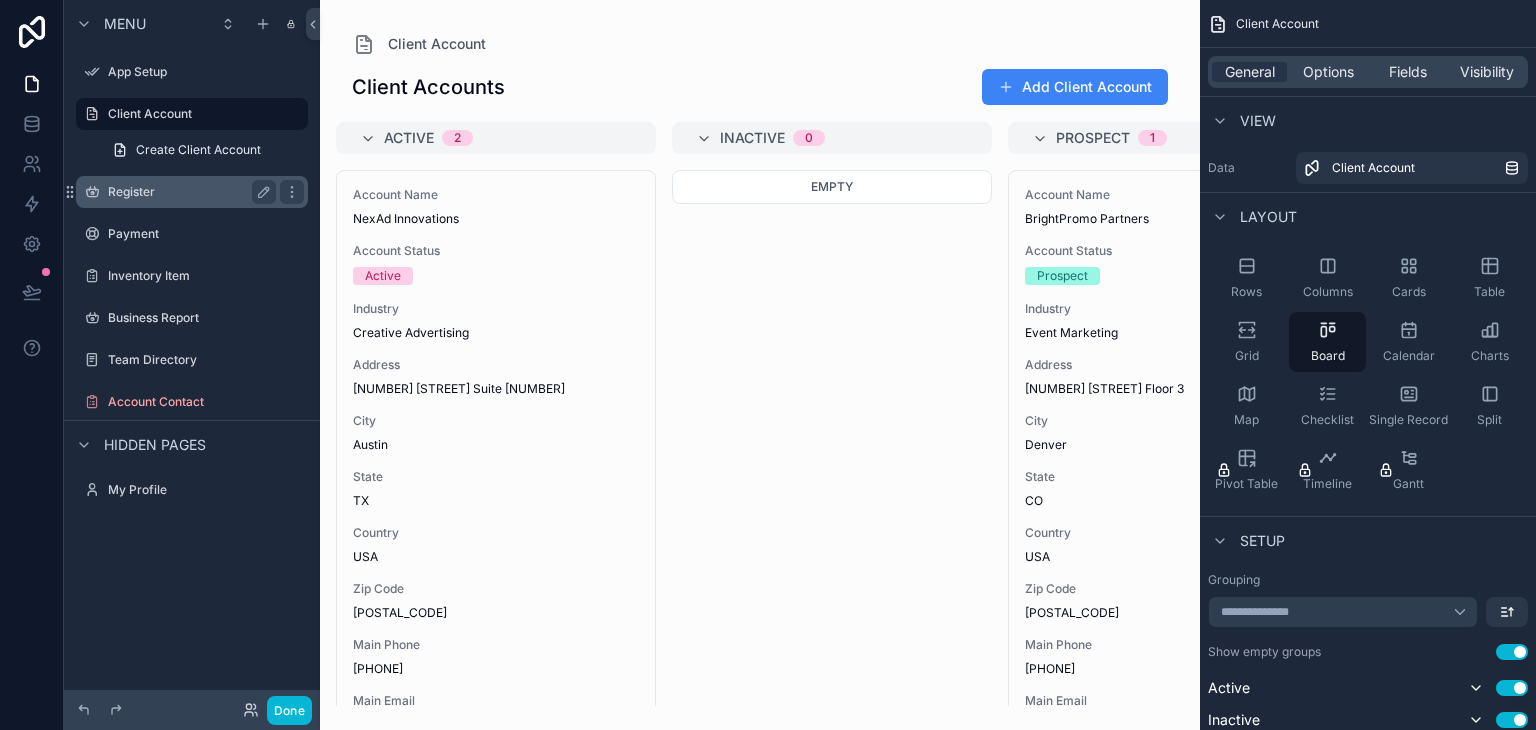 click on "Register" at bounding box center [188, 192] 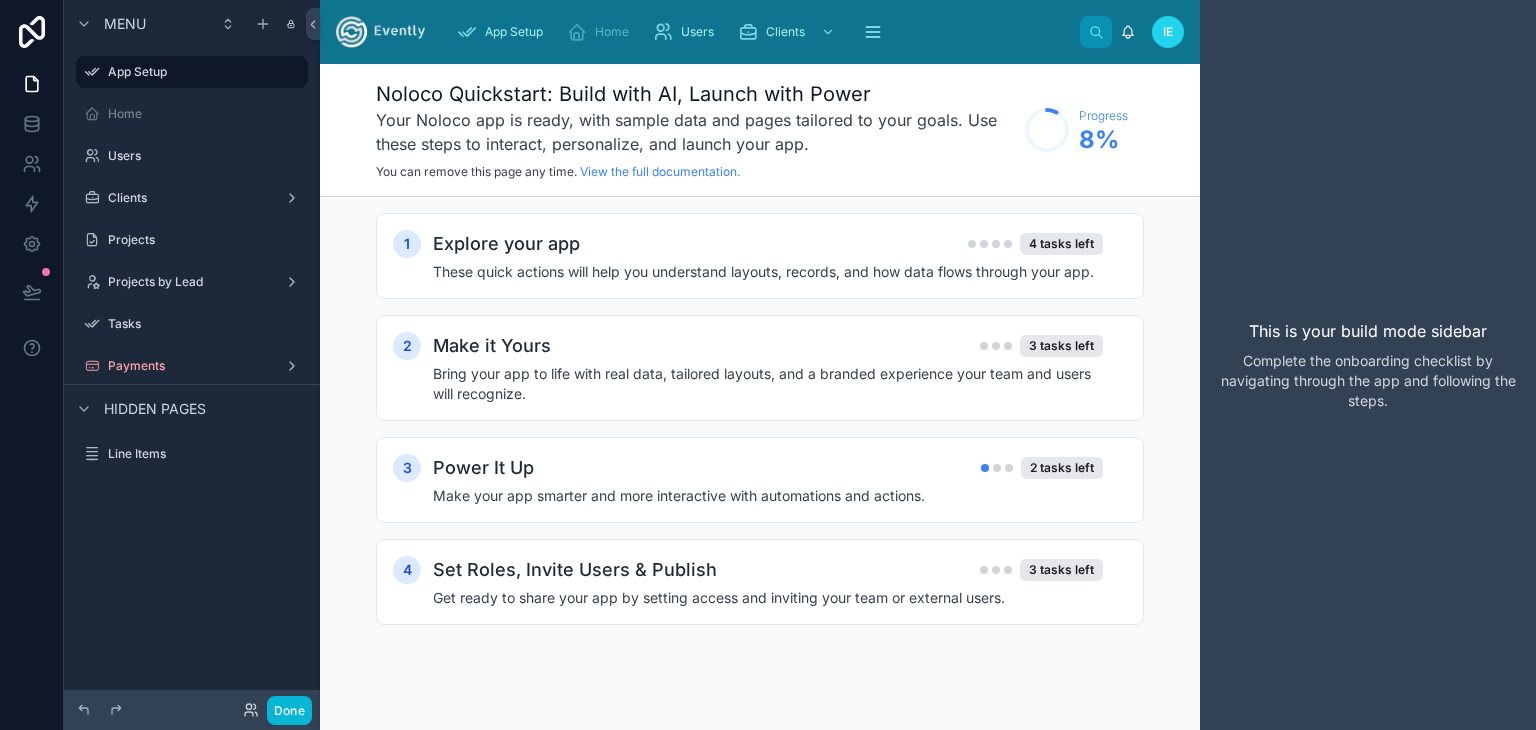 scroll, scrollTop: 0, scrollLeft: 0, axis: both 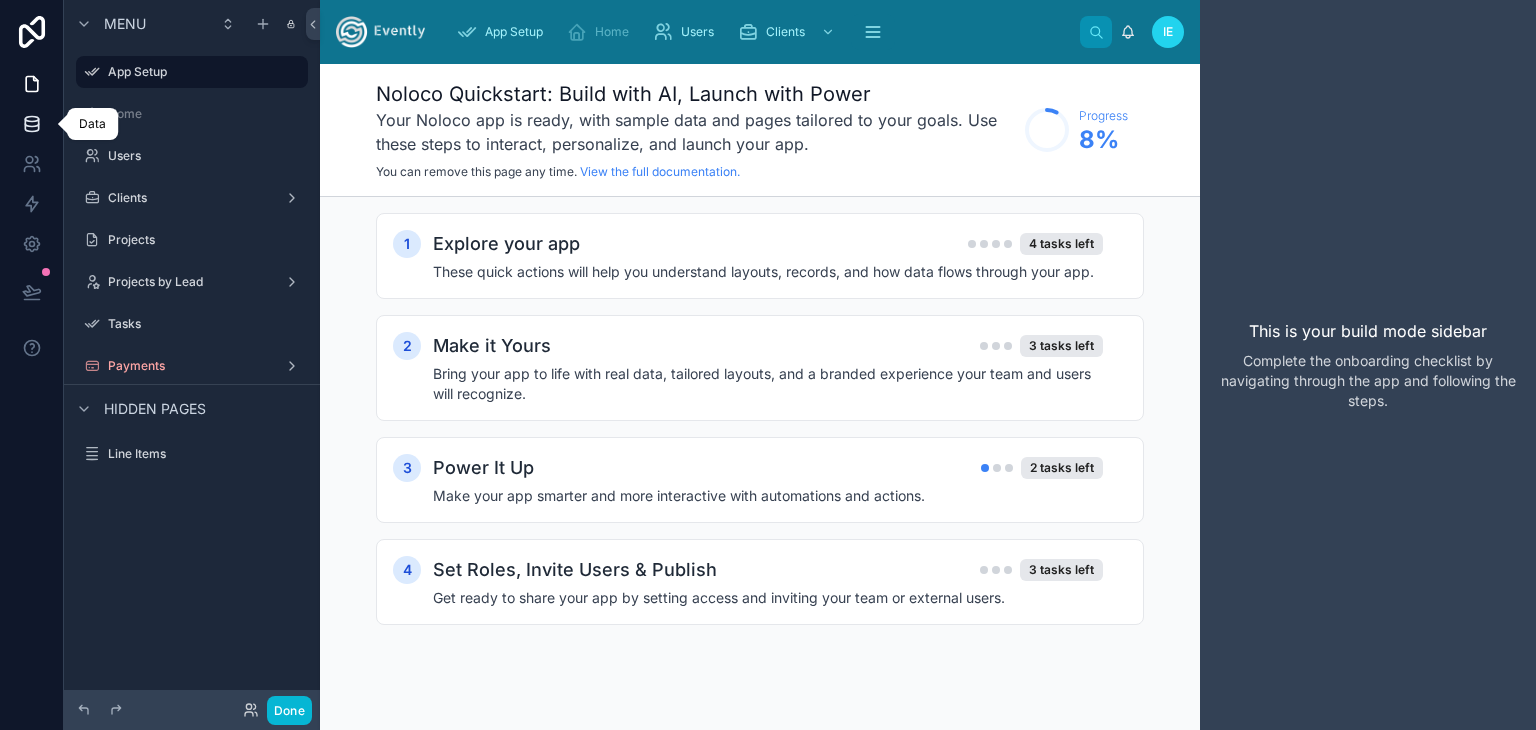 click 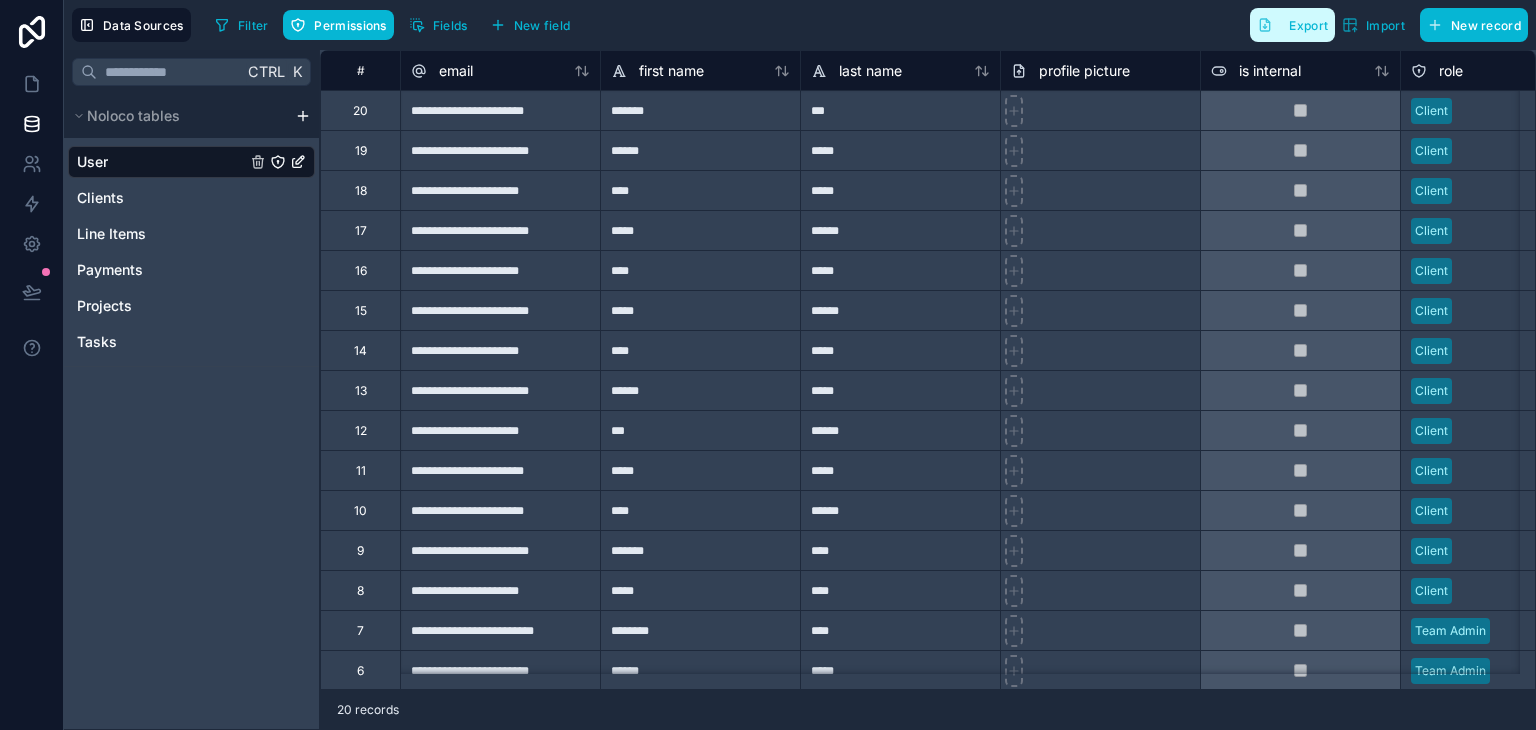 click on "Export" at bounding box center (1308, 25) 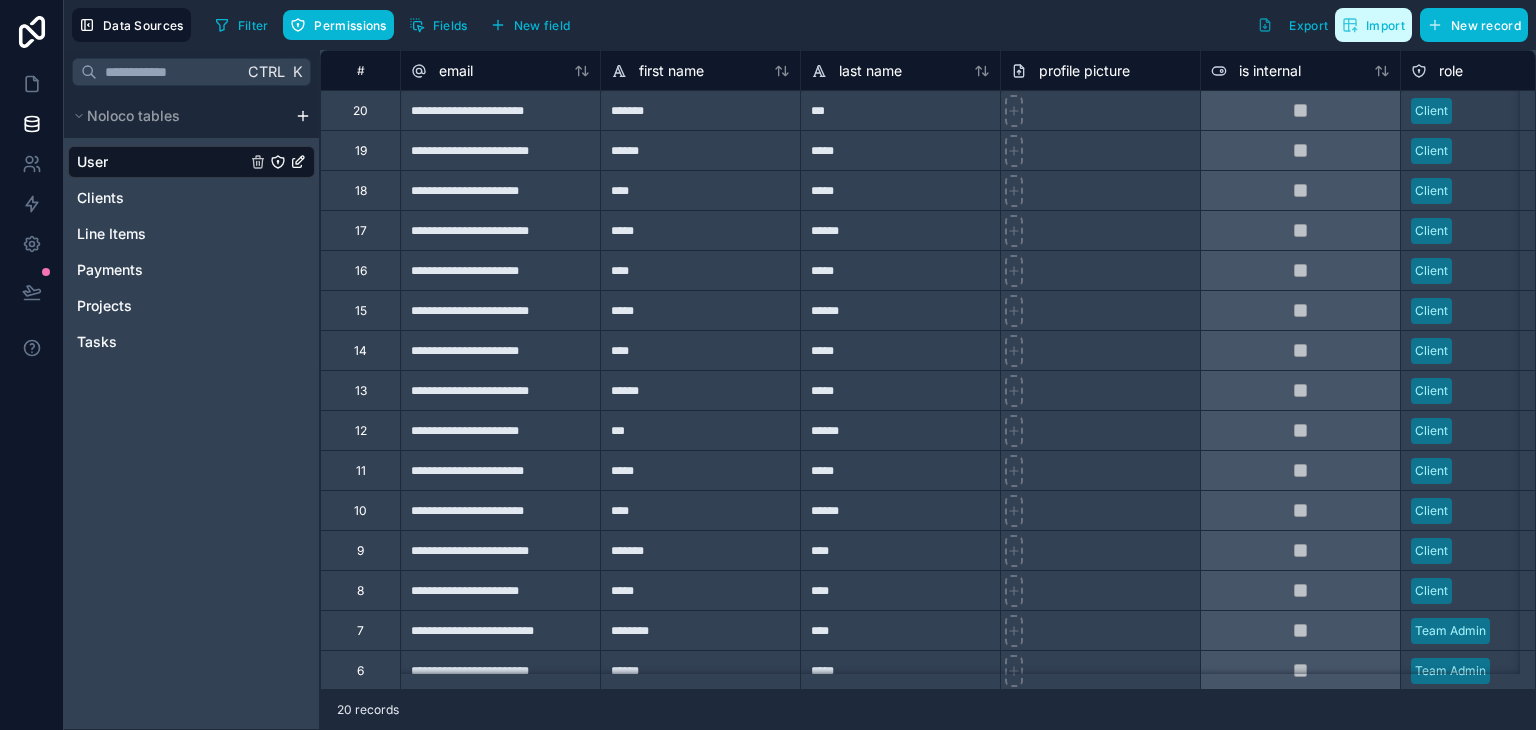 click on "Import" at bounding box center [1385, 25] 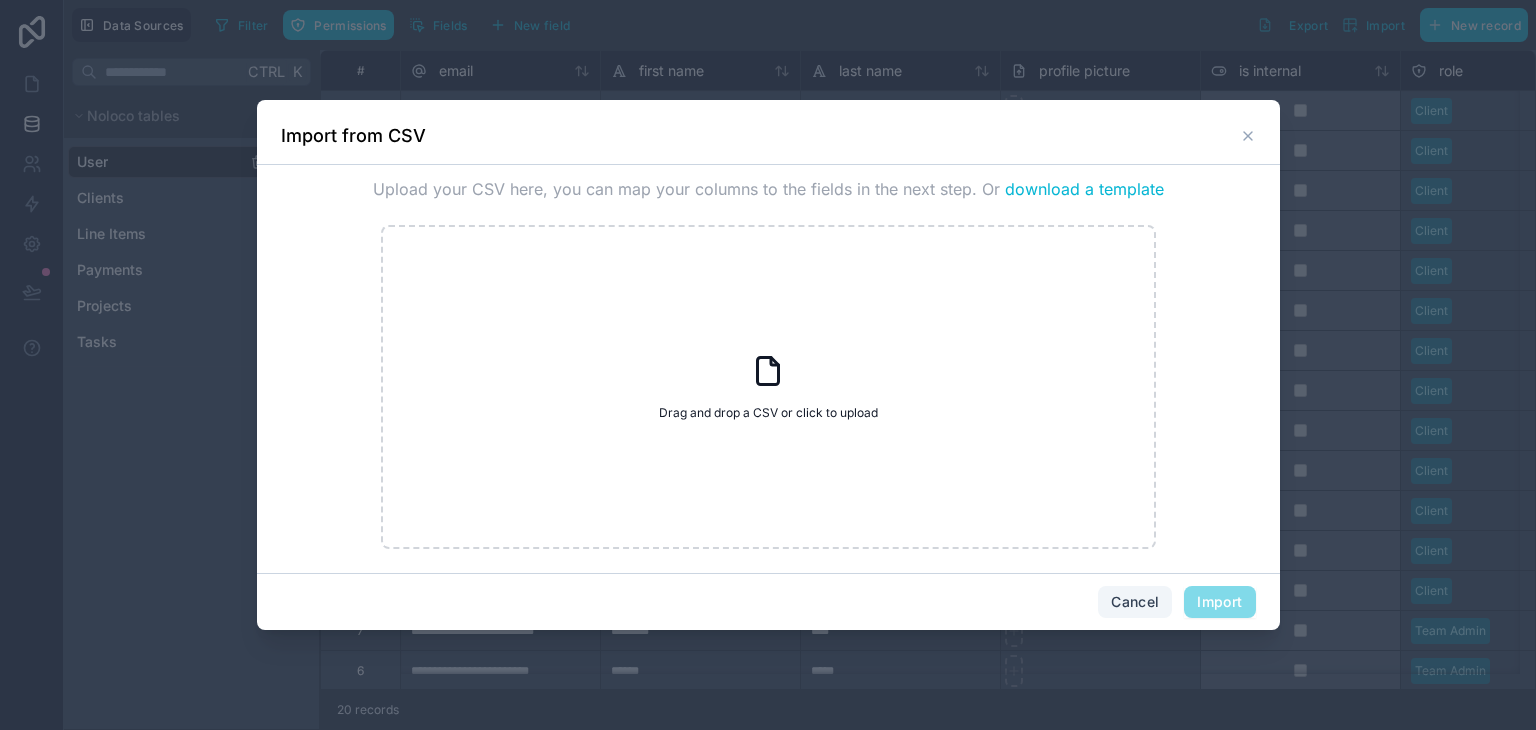 click on "Cancel" at bounding box center (1135, 602) 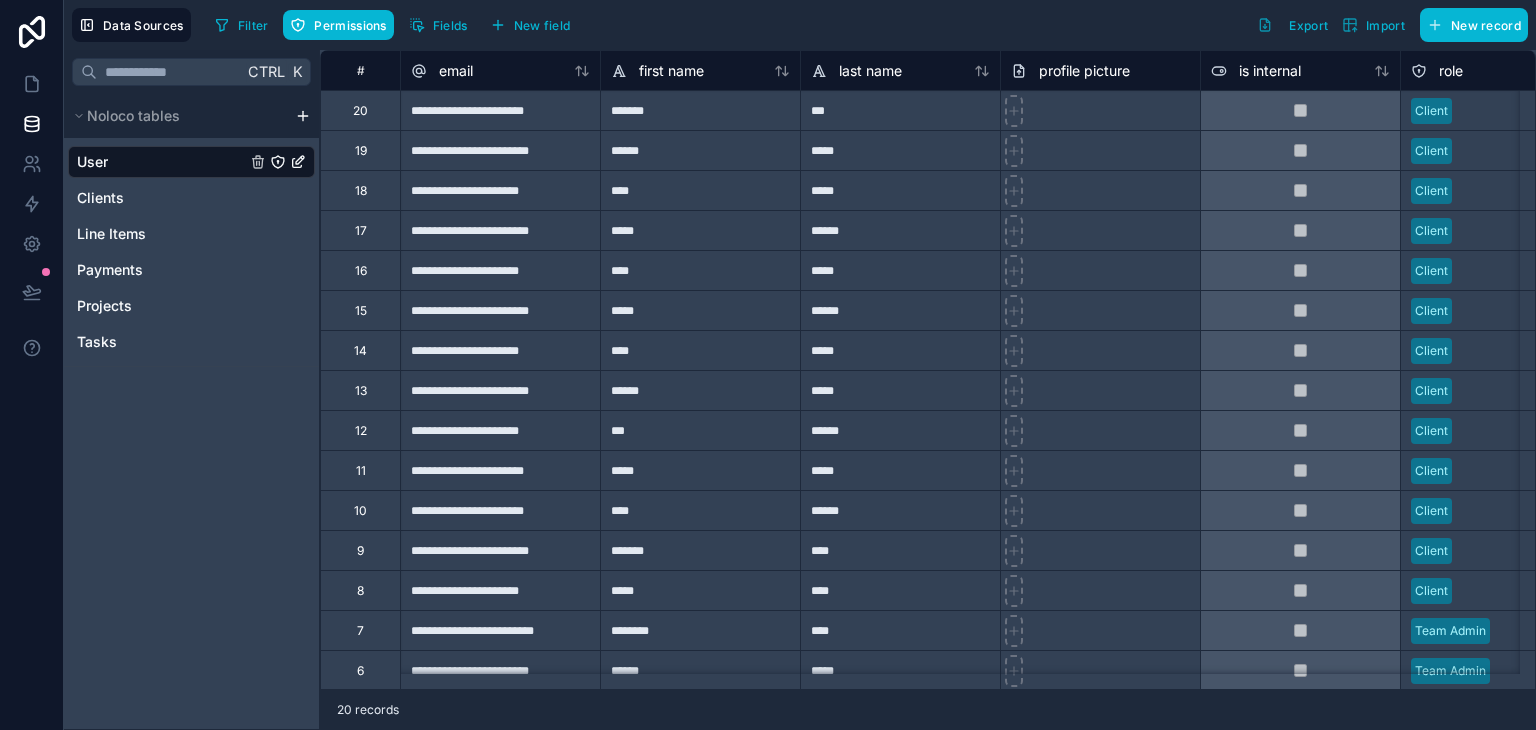 click on "Ctrl K Noloco tables User Clients Line Items Payments Projects Tasks" at bounding box center (192, 390) 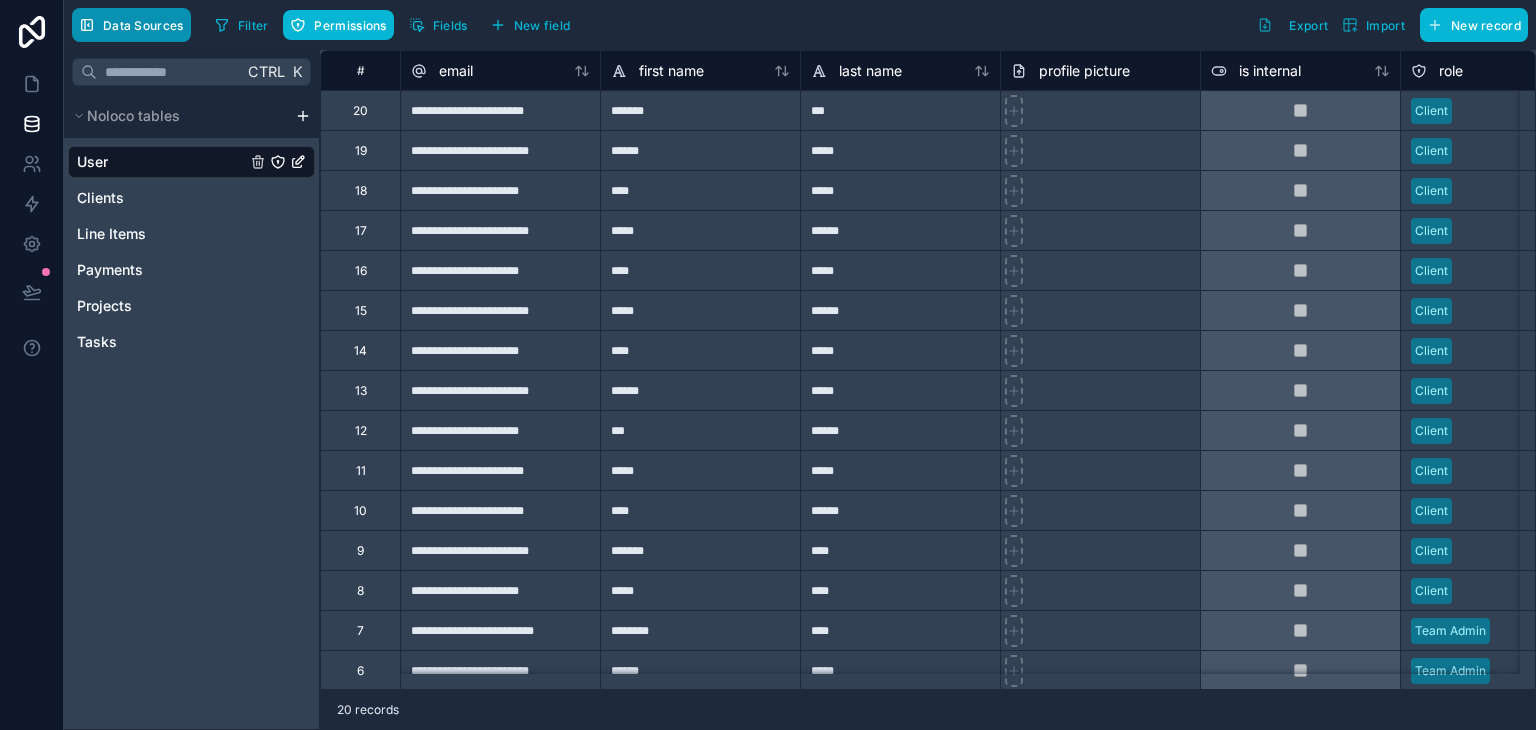 click on "Data Sources" at bounding box center [143, 25] 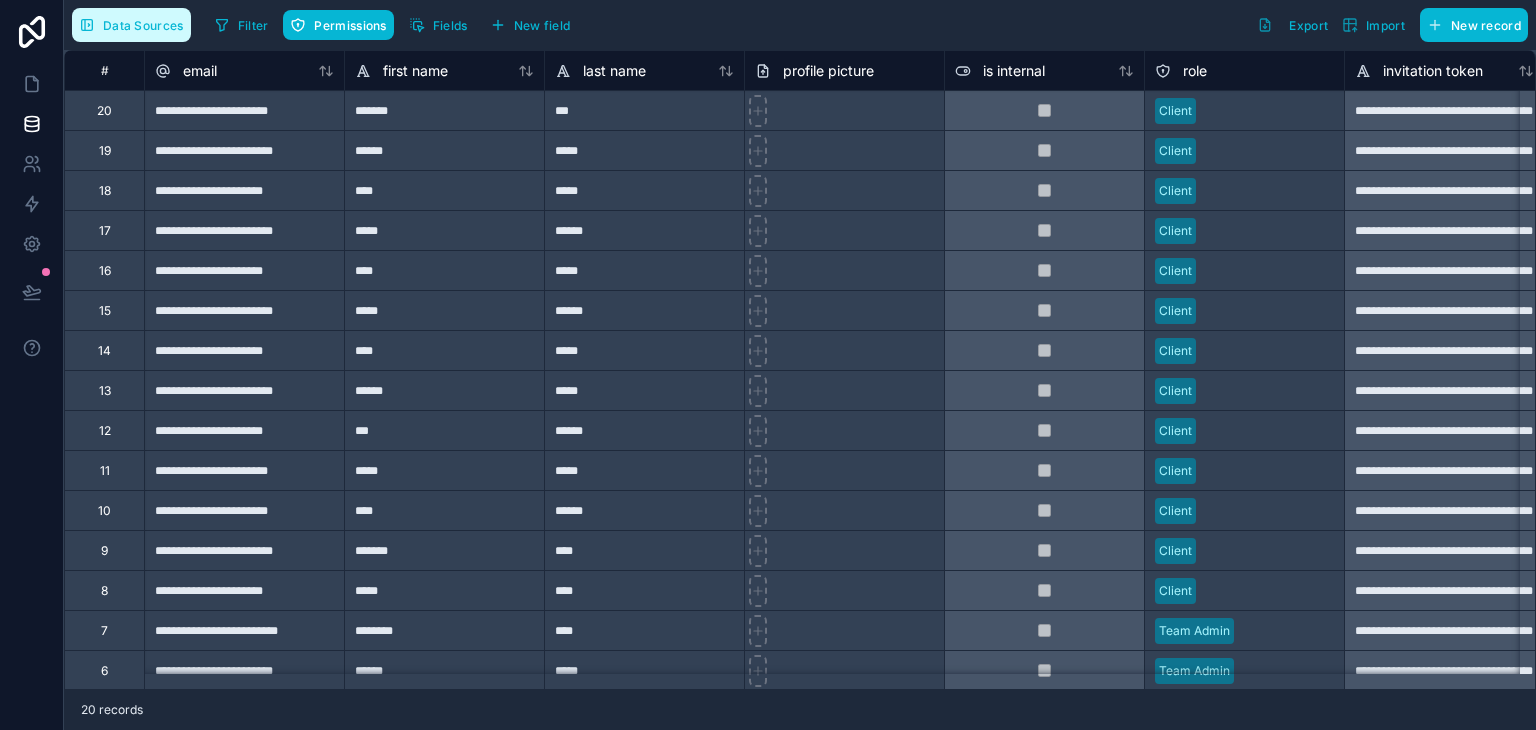 click on "Data Sources" at bounding box center [143, 25] 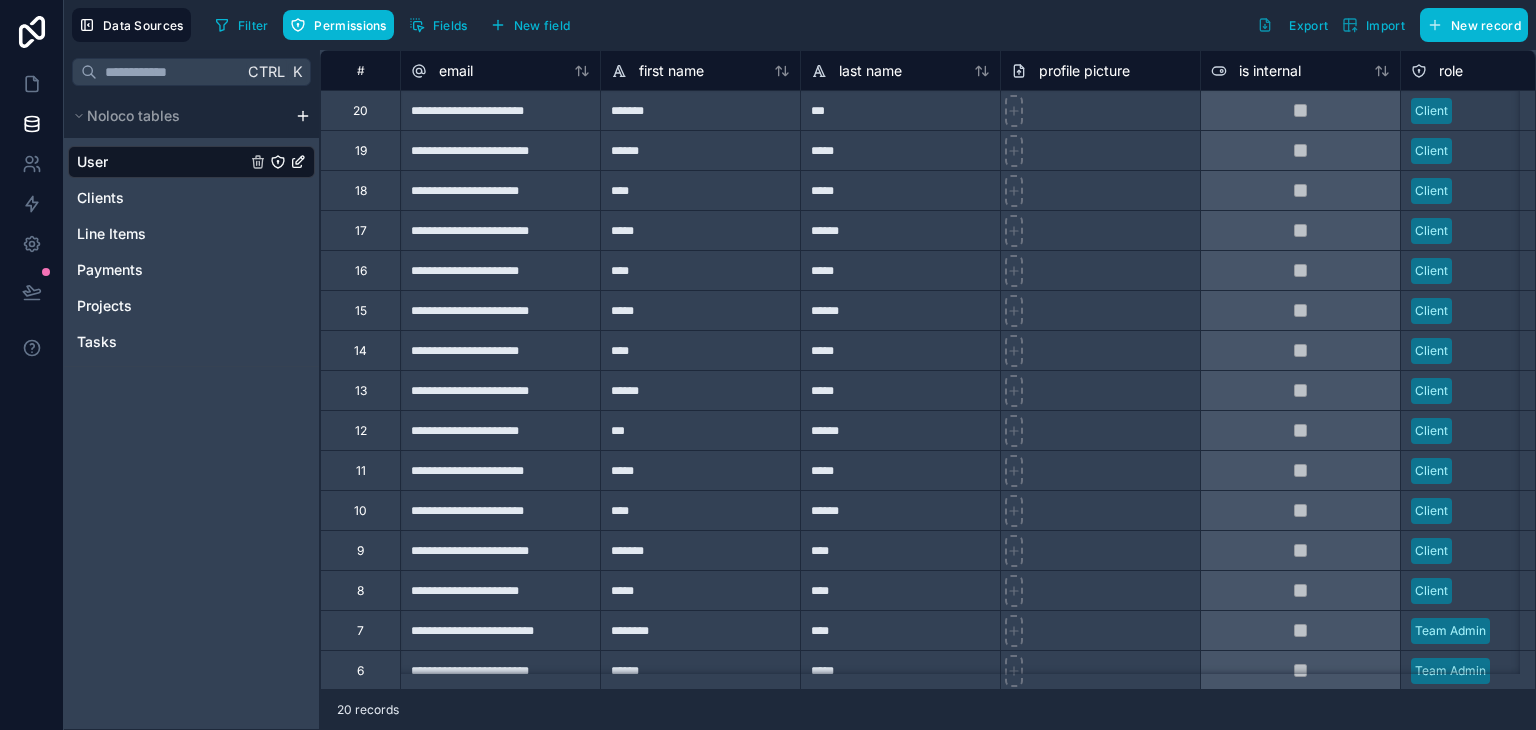 click on "Ctrl K Noloco tables User Clients Line Items Payments Projects Tasks" at bounding box center (192, 390) 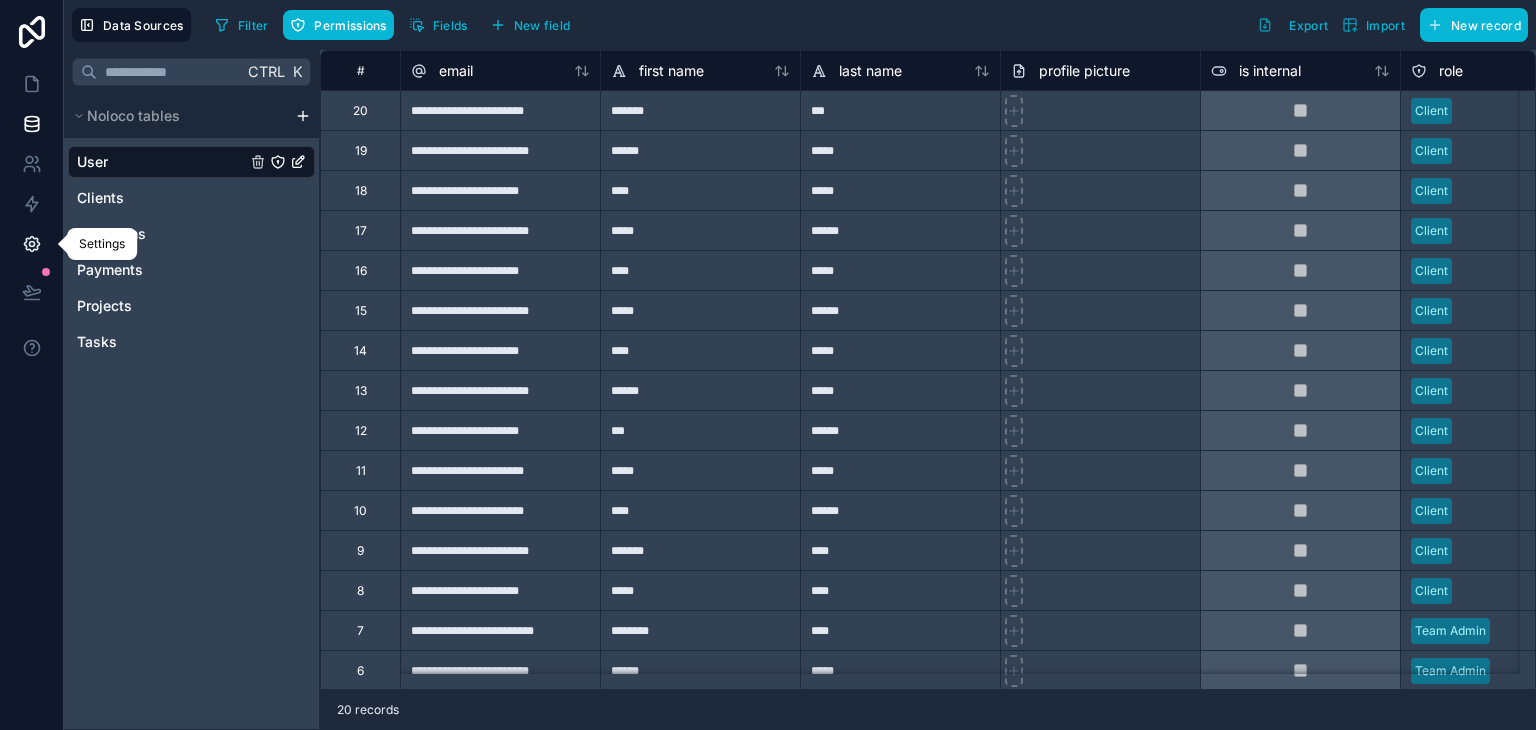 click 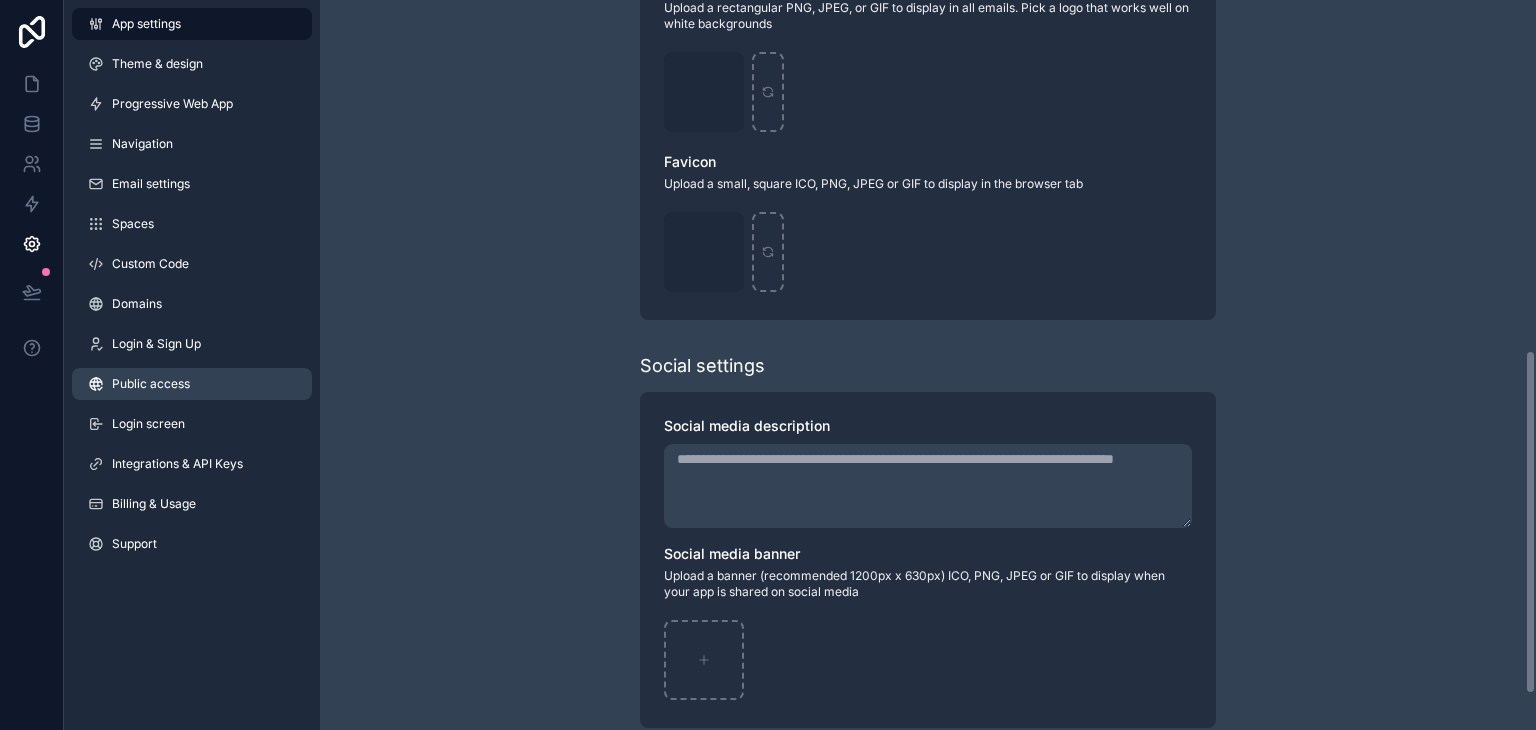 scroll, scrollTop: 817, scrollLeft: 0, axis: vertical 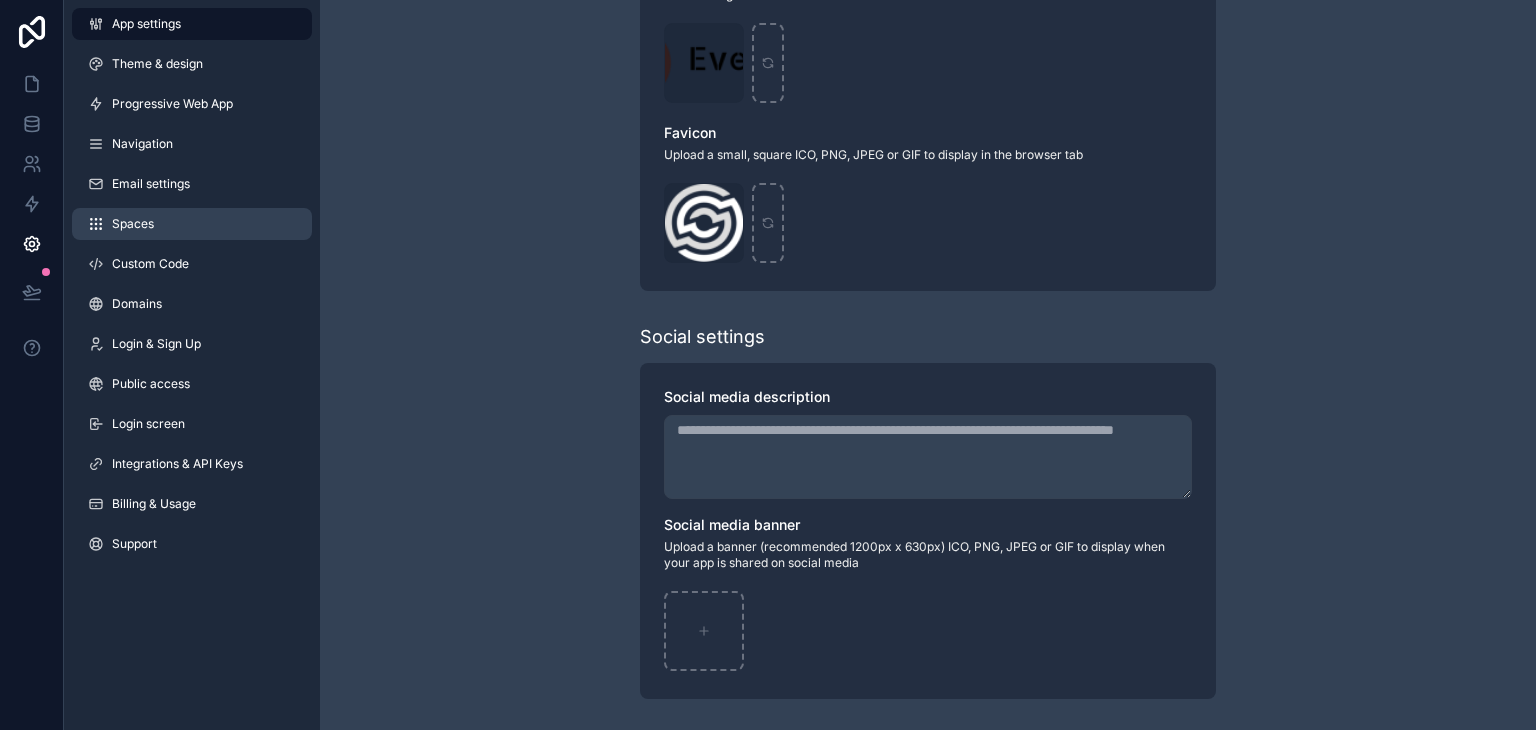 click on "Spaces" at bounding box center (133, 224) 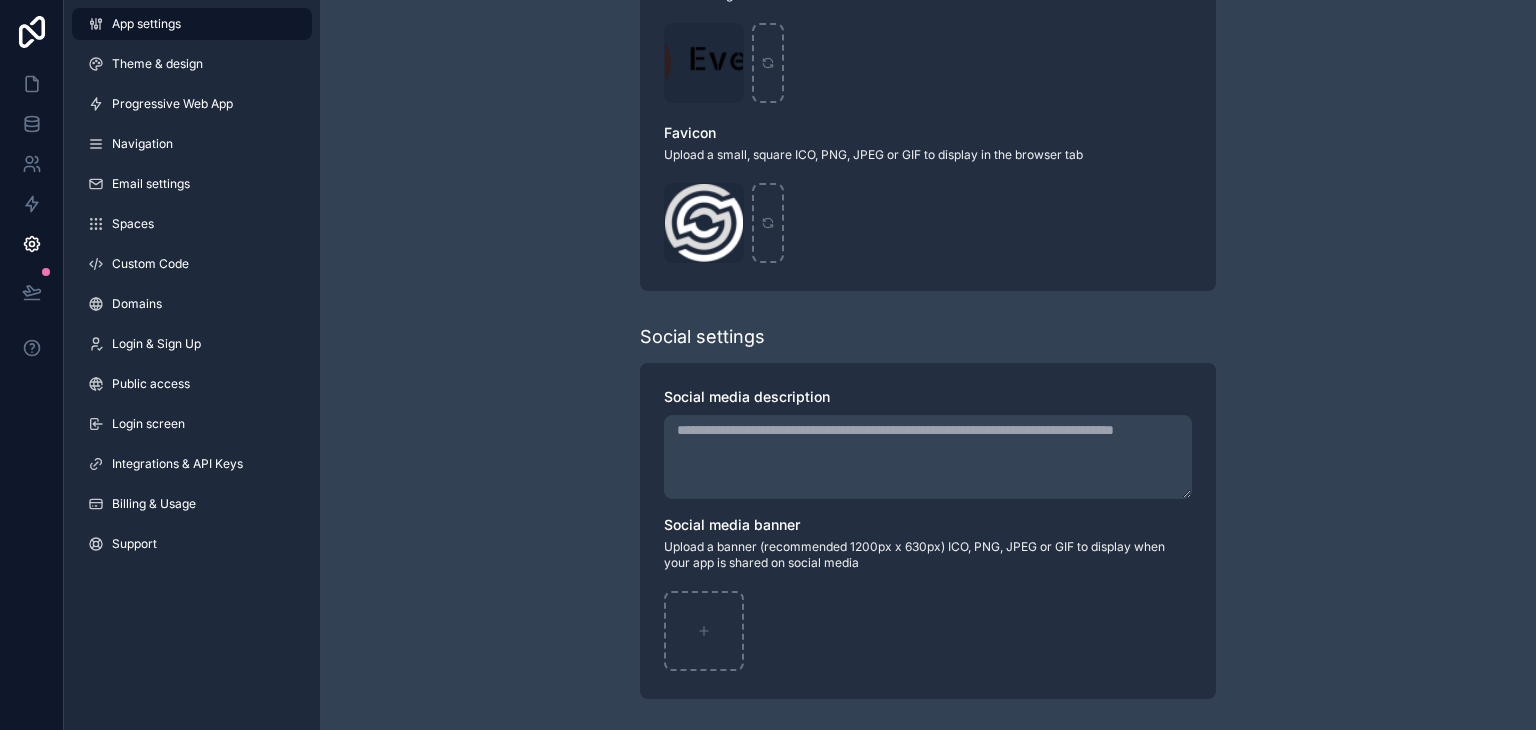 scroll, scrollTop: 0, scrollLeft: 0, axis: both 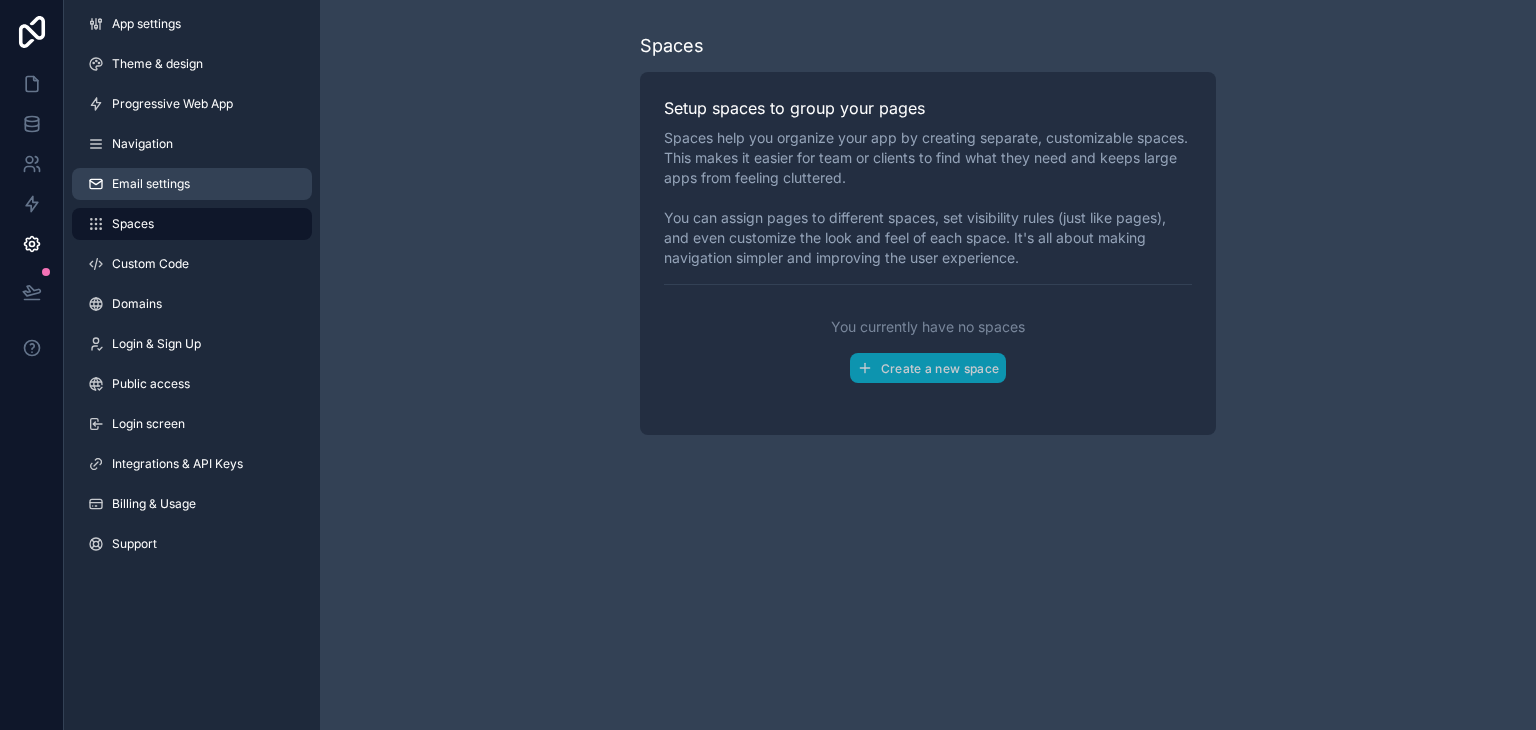 click on "Email settings" at bounding box center [192, 184] 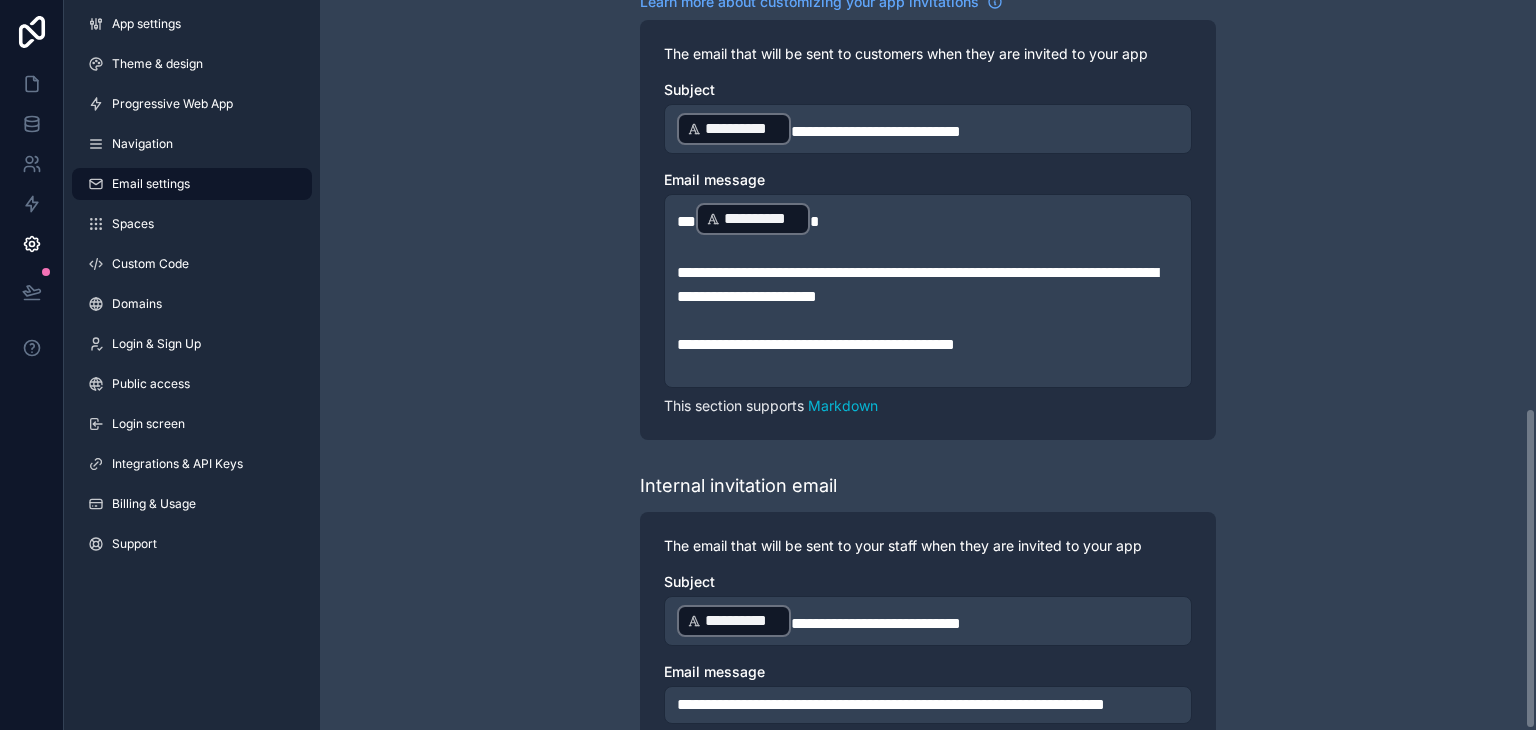 scroll, scrollTop: 925, scrollLeft: 0, axis: vertical 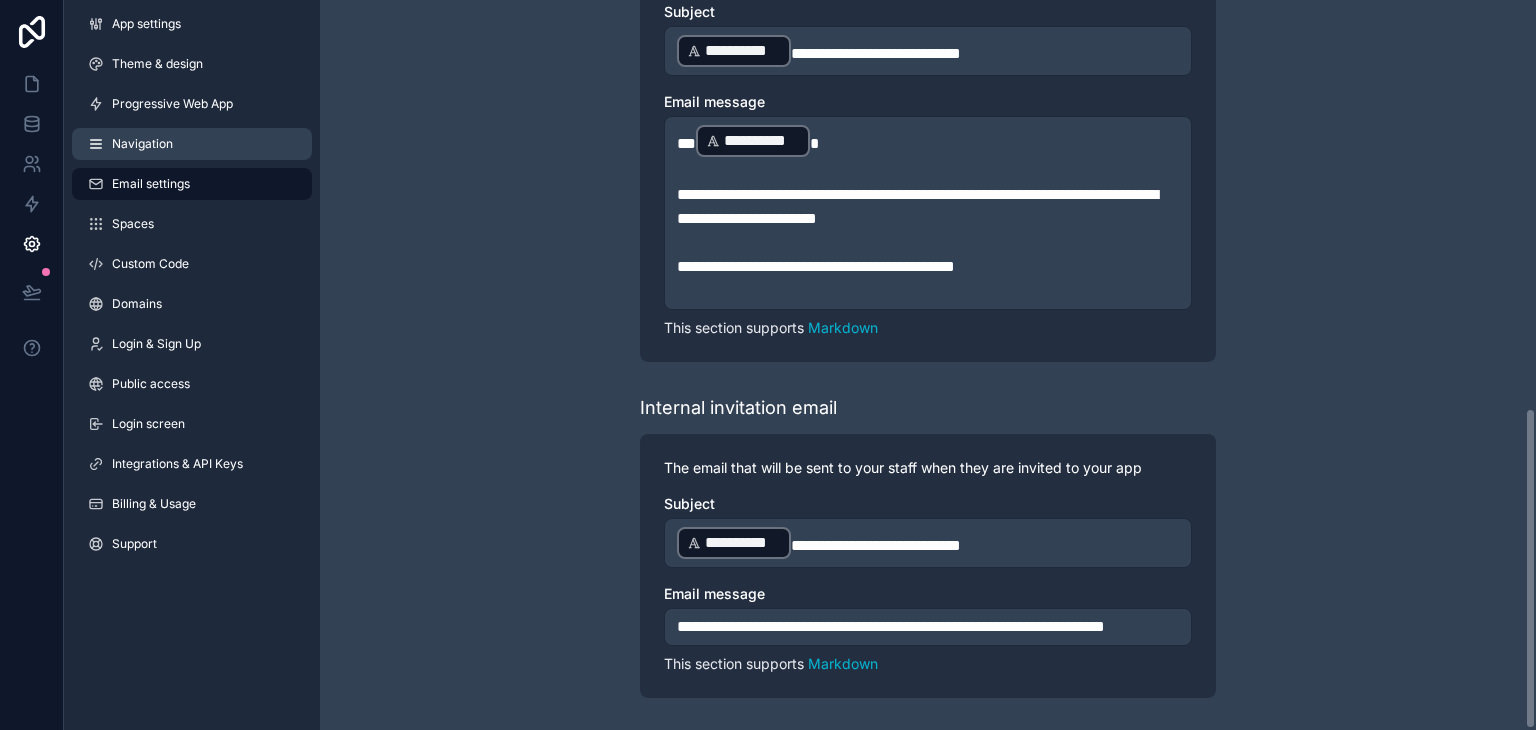click on "Navigation" at bounding box center (192, 144) 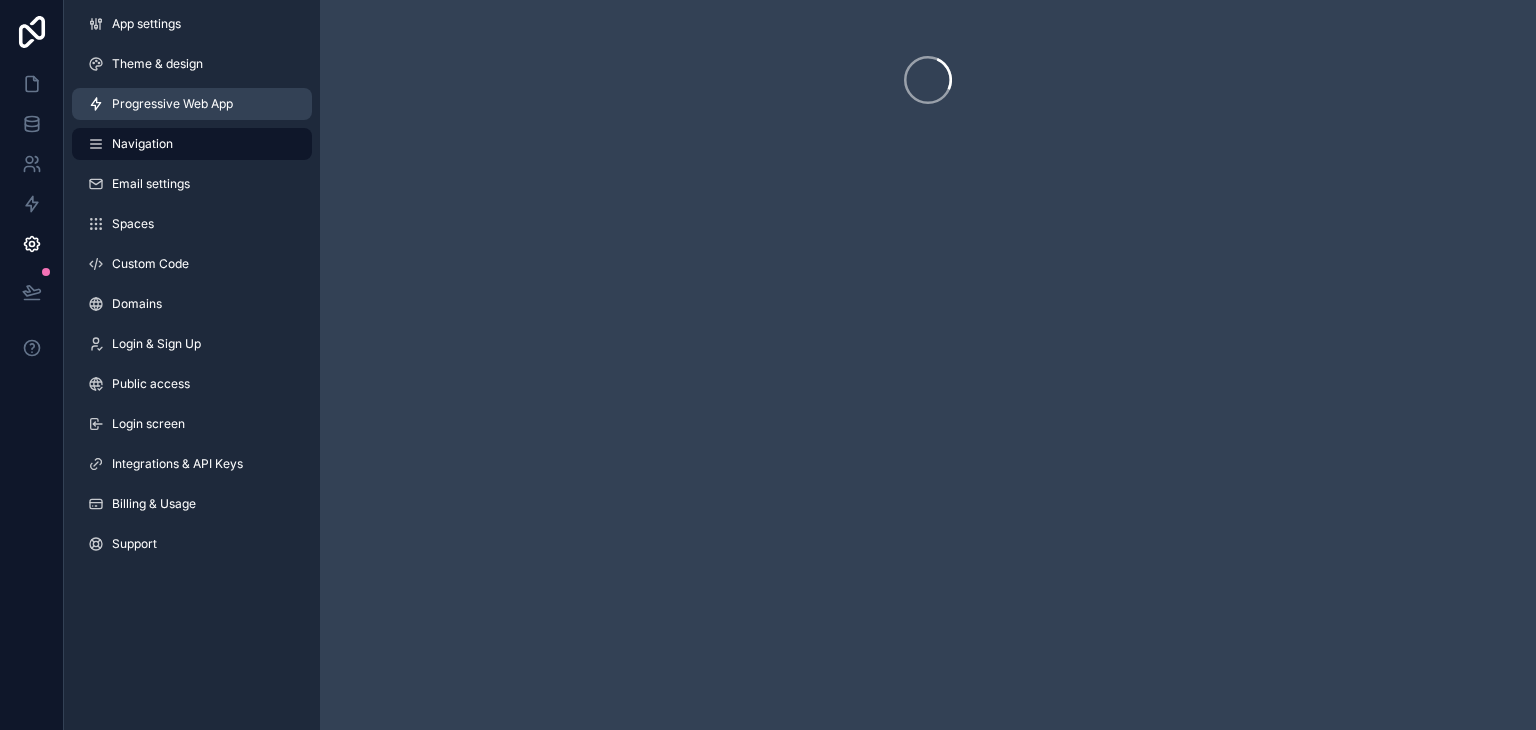 scroll, scrollTop: 0, scrollLeft: 0, axis: both 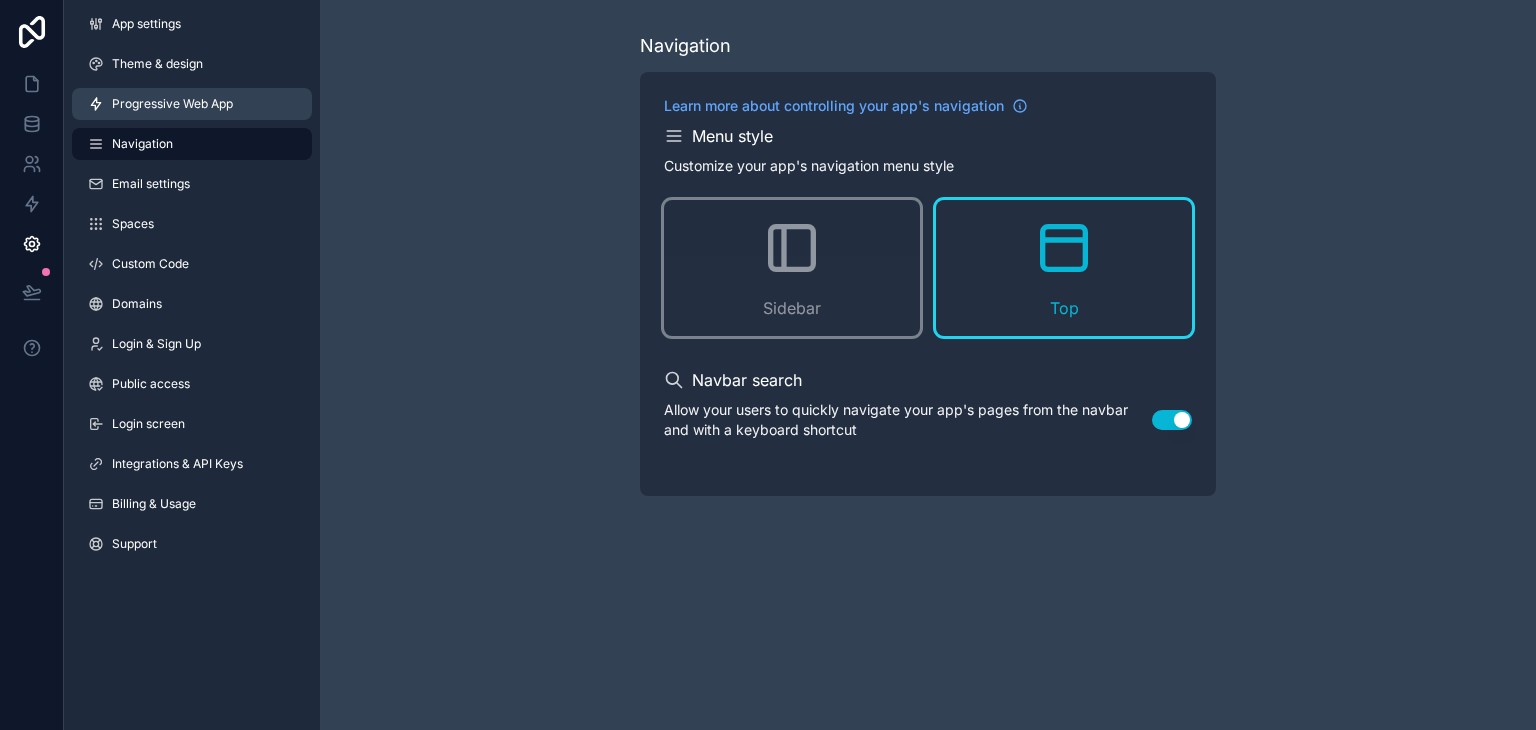 click on "Progressive Web App" at bounding box center [172, 104] 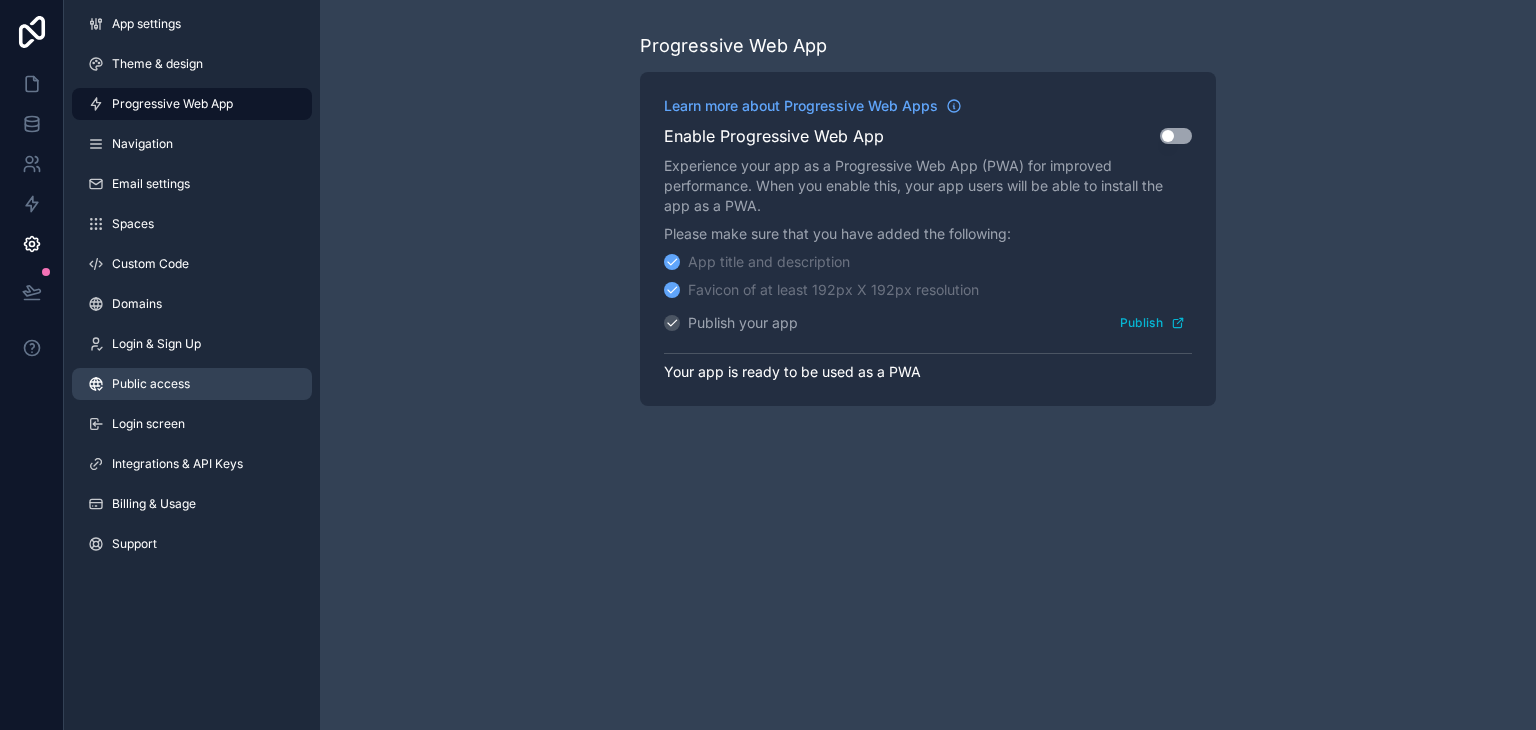 click on "Public access" at bounding box center [151, 384] 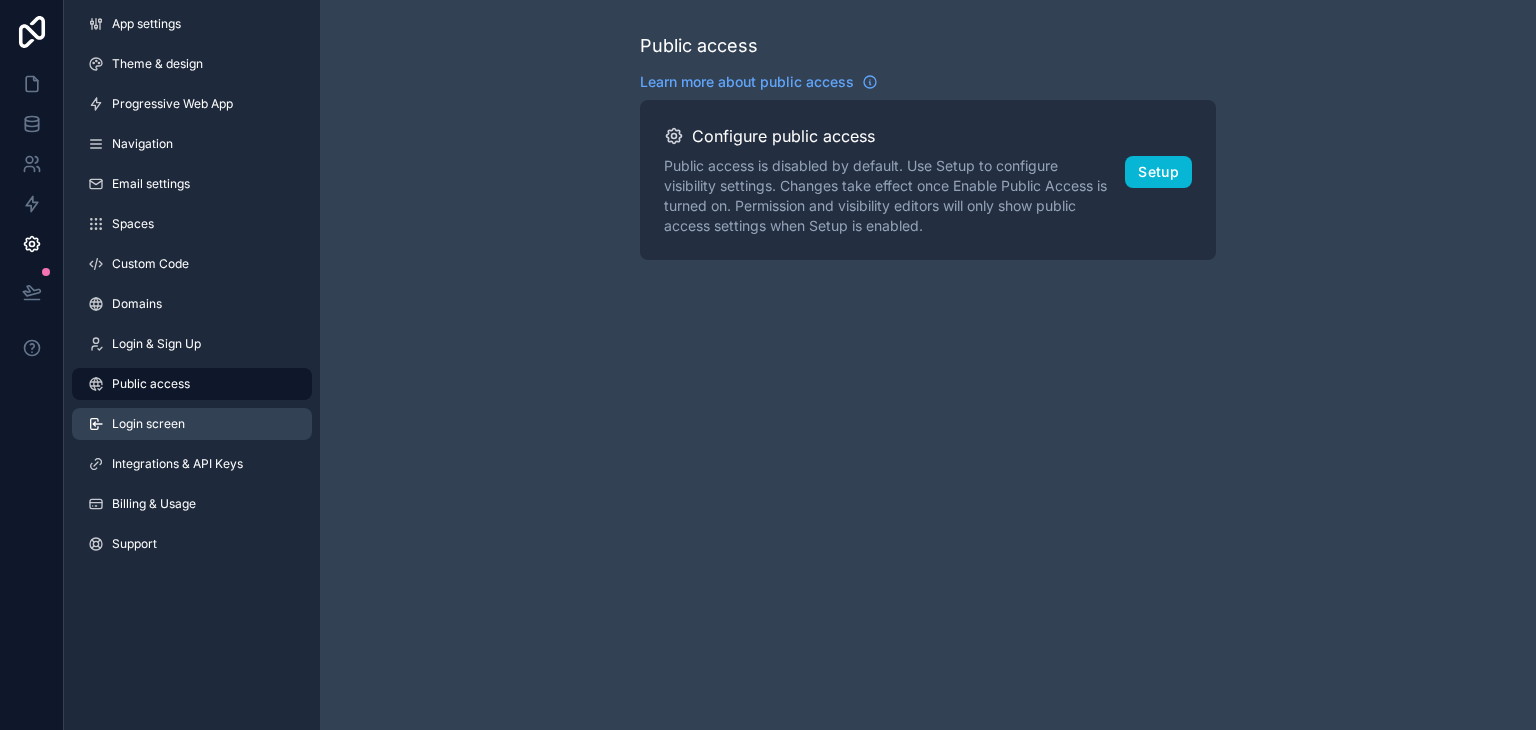 click on "Login screen" at bounding box center (148, 424) 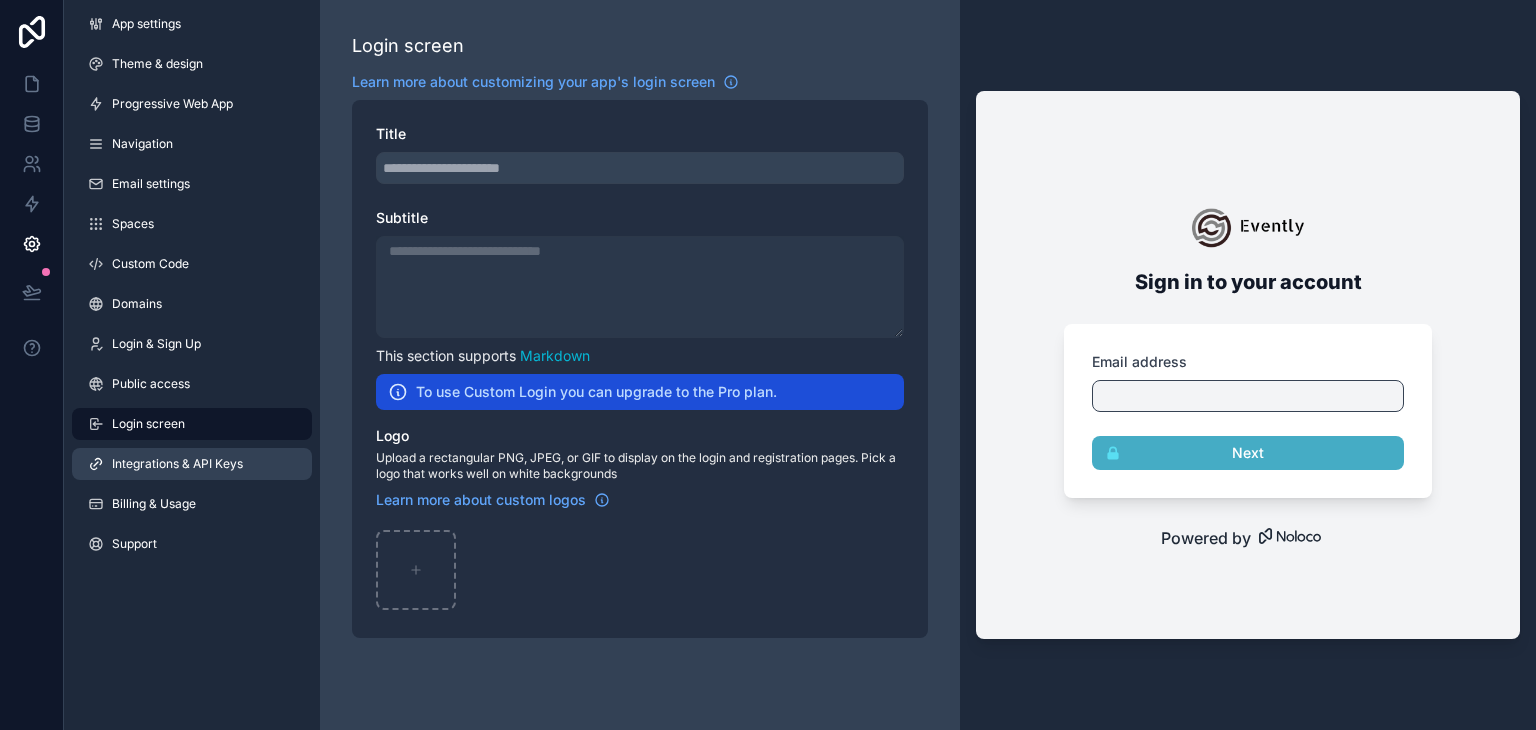 click on "Integrations & API Keys" at bounding box center (177, 464) 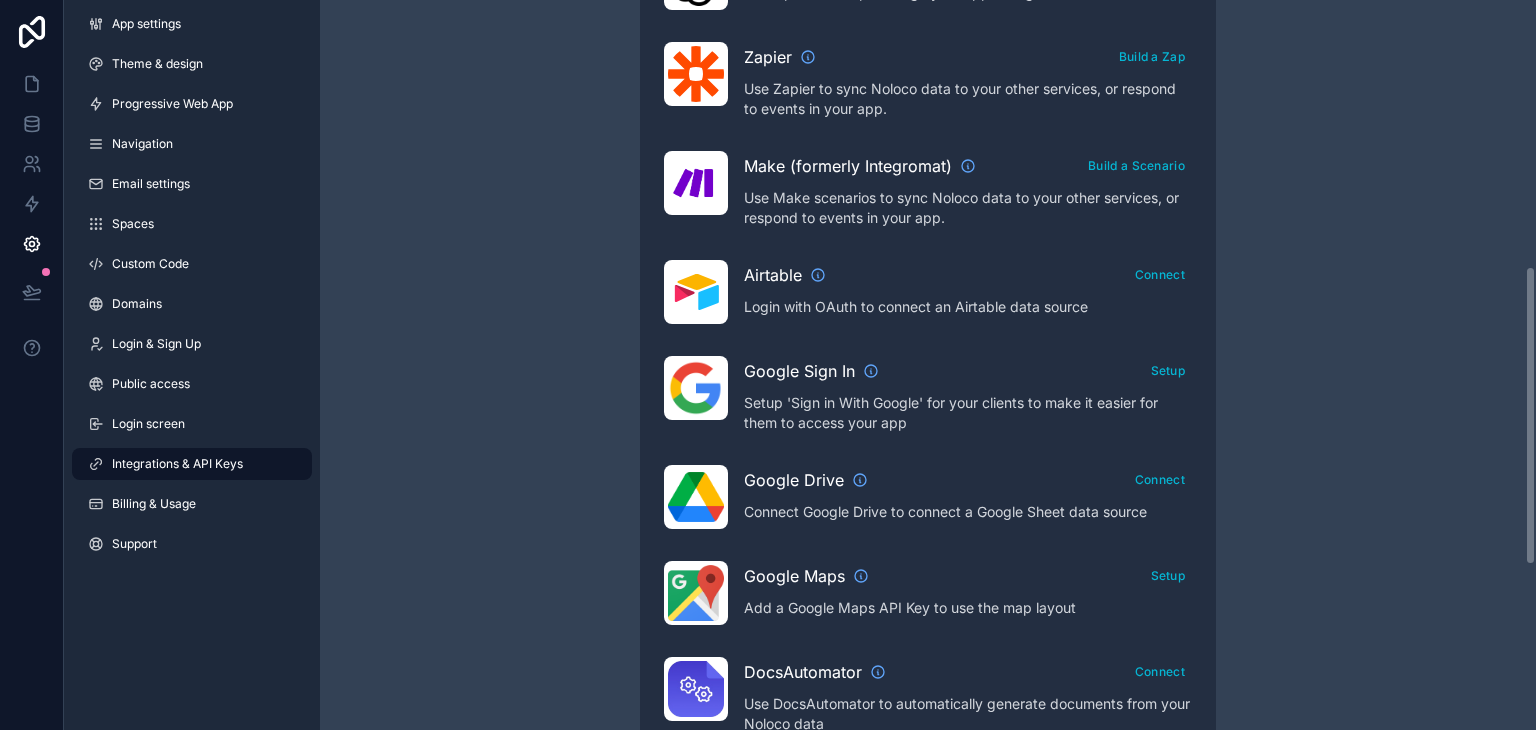 scroll, scrollTop: 650, scrollLeft: 0, axis: vertical 